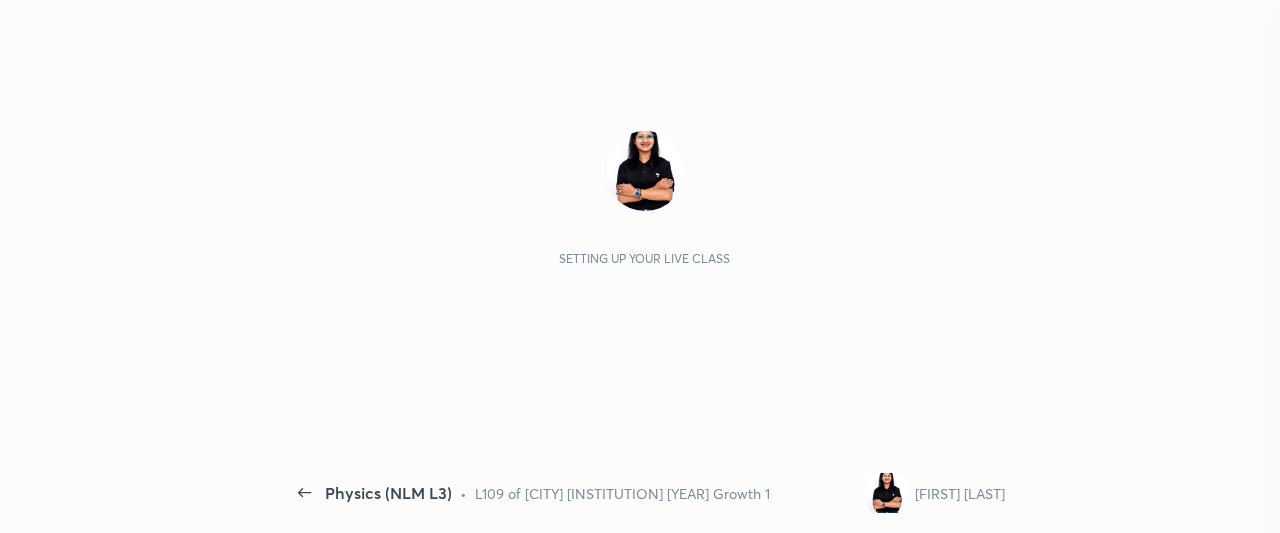 scroll, scrollTop: 0, scrollLeft: 0, axis: both 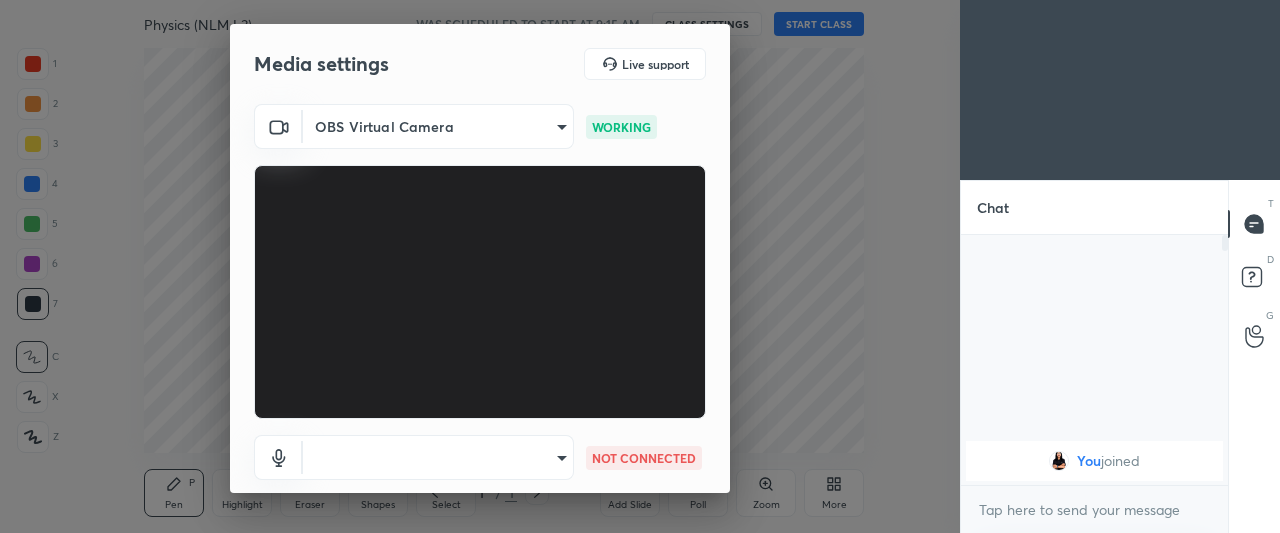 click on "1 2 3 4 5 6 7 C X Z C X Z E E Erase all   H H Physics (NLM L3) WAS SCHEDULED TO START AT  9:15 AM CLASS SETTINGS START CLASS Setting up your live class Back Physics (NLM L3) • L109 of [CITY] [INSTITUTION] [YEAR] Growth 1 [FIRST] [LAST] Pen P Highlight H Eraser Shapes L Select S 1 / 1 Add Slide Poll Zoom More Chat You  joined 1 NEW MESSAGE Enable hand raising Enable raise hand to speak to learners. Once enabled, chat will be turned off temporarily. Enable x   introducing Raise a hand with a doubt Now learners can raise their hand along with a doubt  How it works? Doubts asked by learners will show up here Raise hand disabled You have disabled Raise hand currently. Enable it to invite learners to speak Enable Can't raise hand Looks like educator just invited you to speak. Please wait before you can raise your hand again. Got it T Messages (T) D Doubts (D) G Raise Hand (G) Report an issue Reason for reporting Buffering Chat not working Audio - Video sync issue Educator video quality low ​ Report ​" at bounding box center [640, 266] 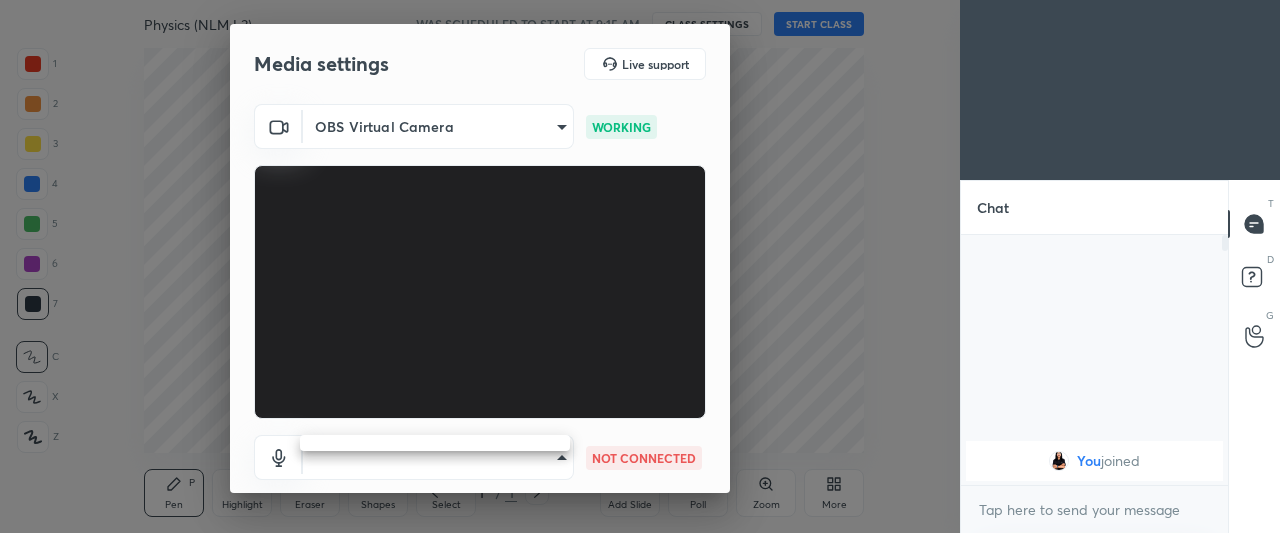 click at bounding box center [640, 266] 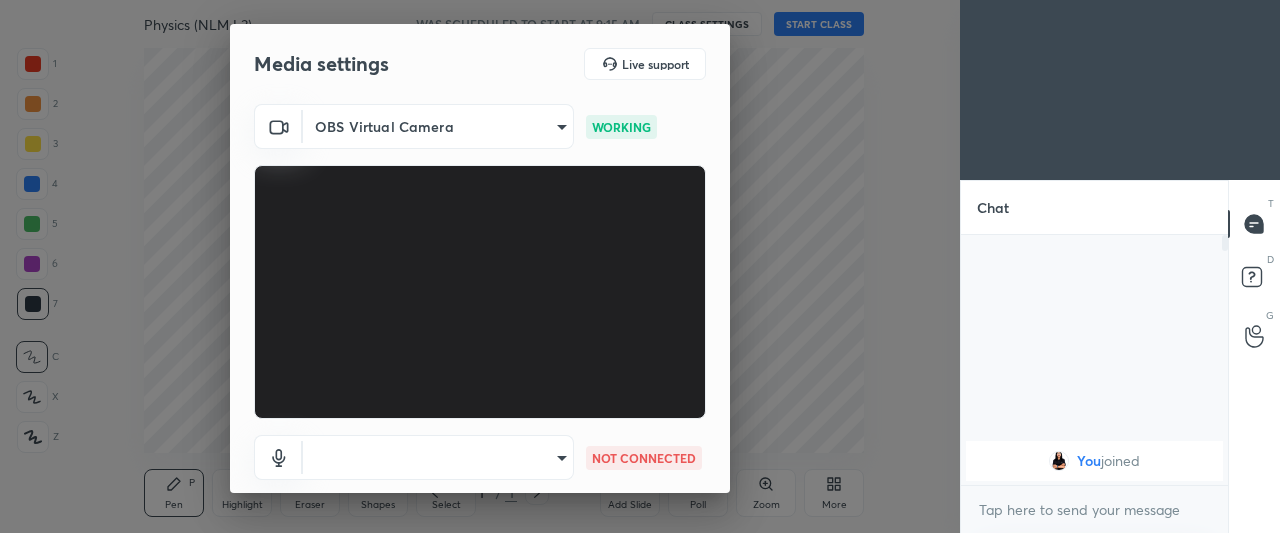 click on "1 2 3 4 5 6 7 C X Z C X Z E E Erase all   H H Physics (NLM L3) WAS SCHEDULED TO START AT  9:15 AM CLASS SETTINGS START CLASS Setting up your live class Back Physics (NLM L3) • L109 of [CITY] [INSTITUTION] [YEAR] Growth 1 [FIRST] [LAST] Pen P Highlight H Eraser Shapes L Select S 1 / 1 Add Slide Poll Zoom More Chat You  joined 1 NEW MESSAGE Enable hand raising Enable raise hand to speak to learners. Once enabled, chat will be turned off temporarily. Enable x   introducing Raise a hand with a doubt Now learners can raise their hand along with a doubt  How it works? Doubts asked by learners will show up here Raise hand disabled You have disabled Raise hand currently. Enable it to invite learners to speak Enable Can't raise hand Looks like educator just invited you to speak. Please wait before you can raise your hand again. Got it T Messages (T) D Doubts (D) G Raise Hand (G) Report an issue Reason for reporting Buffering Chat not working Audio - Video sync issue Educator video quality low ​ Report ​" at bounding box center (640, 266) 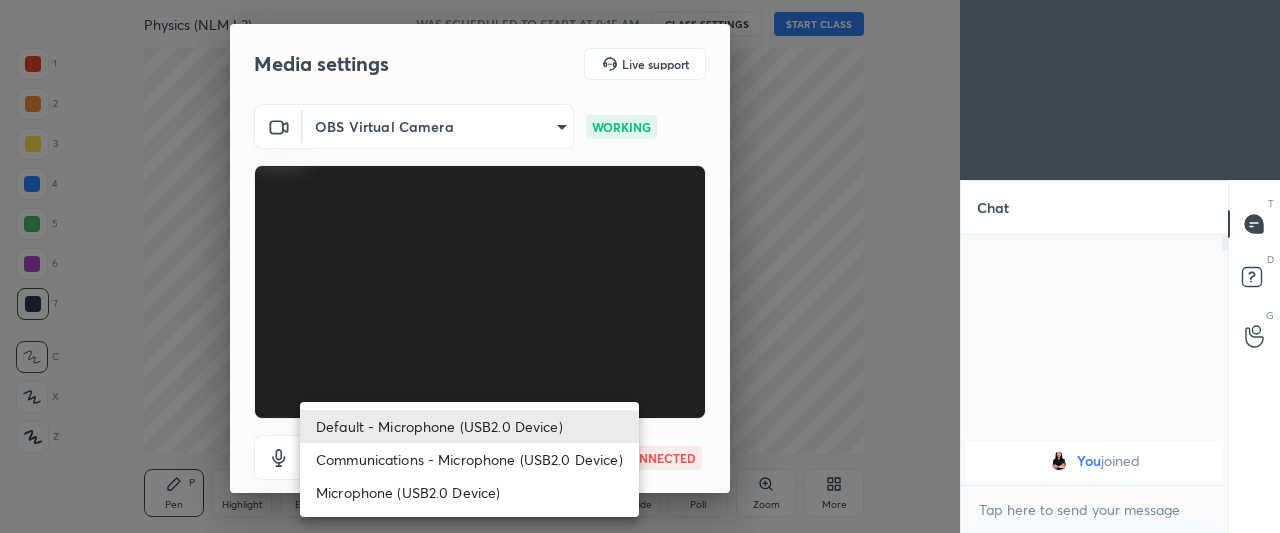 click on "Microphone (USB2.0 Device)" at bounding box center (469, 492) 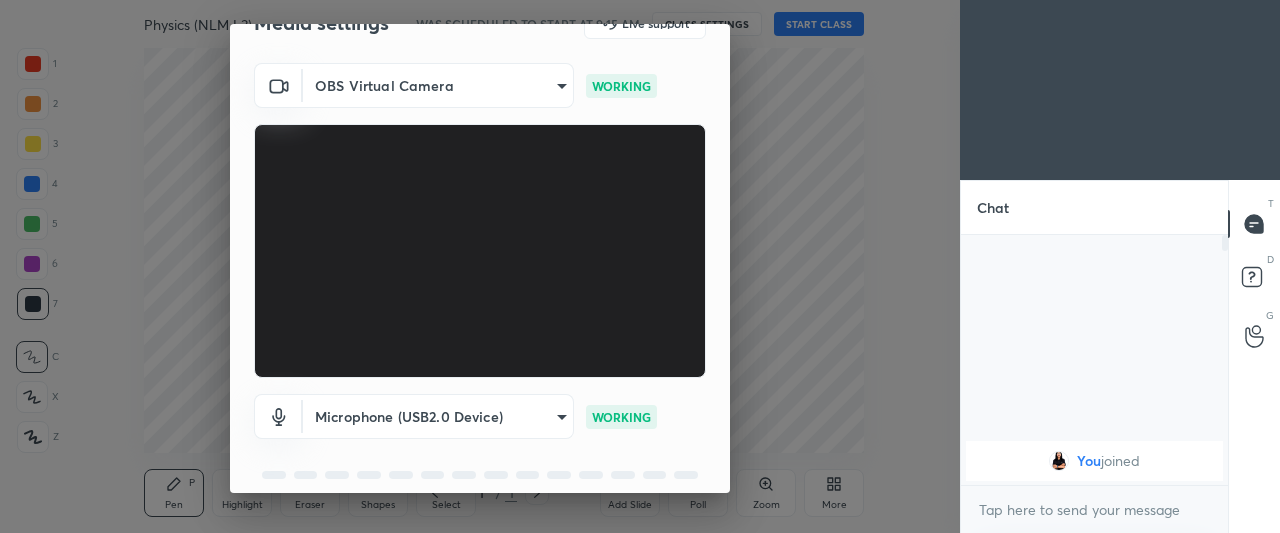 scroll, scrollTop: 123, scrollLeft: 0, axis: vertical 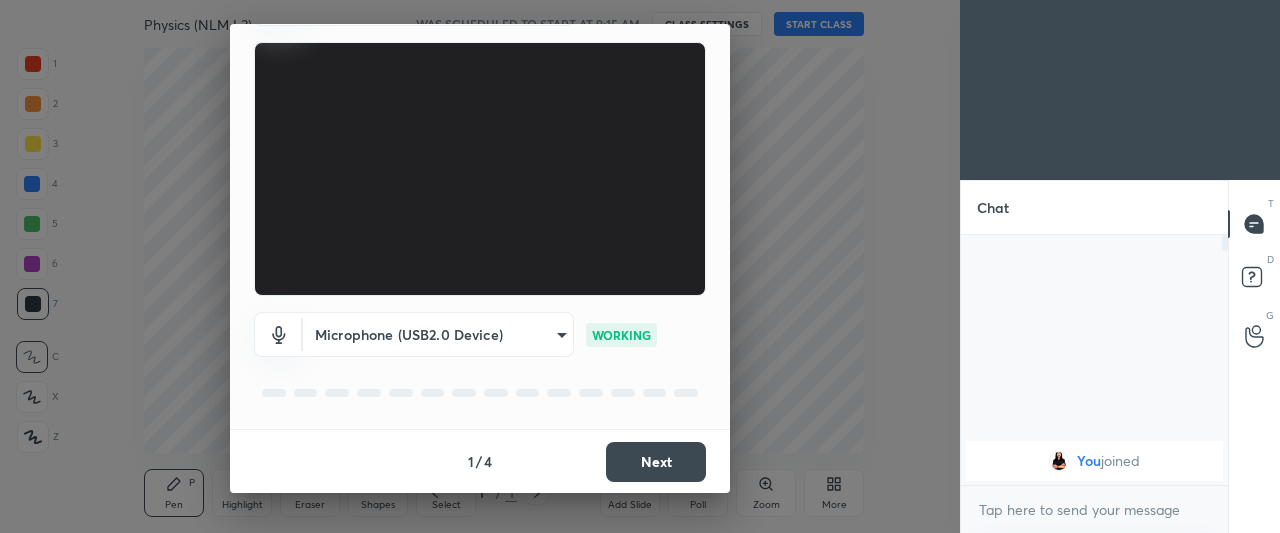 click on "Next" at bounding box center (656, 462) 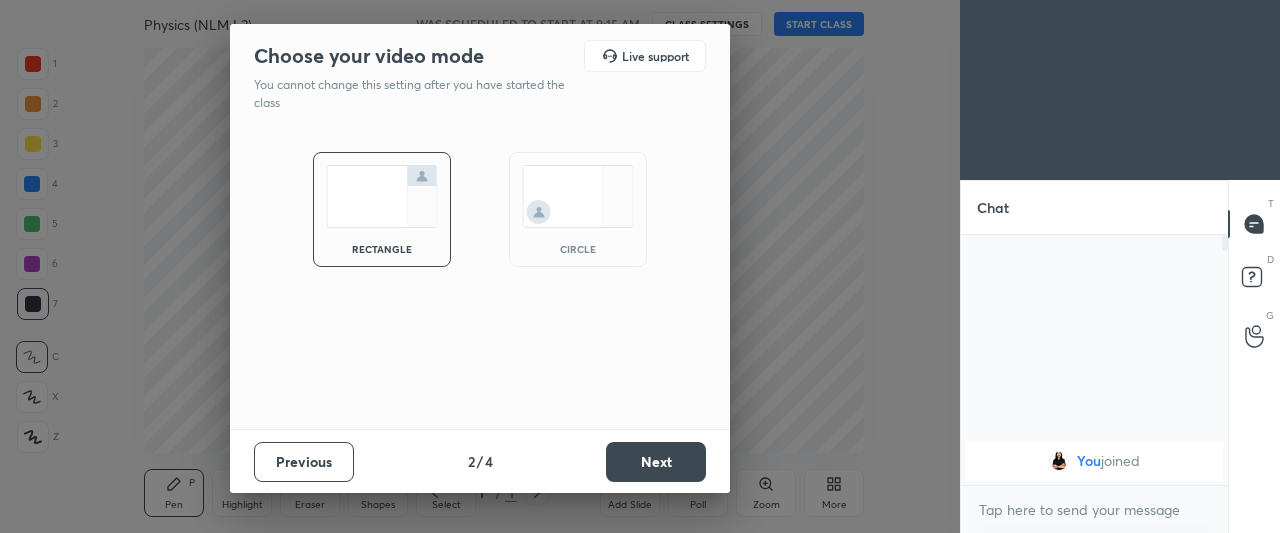 scroll, scrollTop: 0, scrollLeft: 0, axis: both 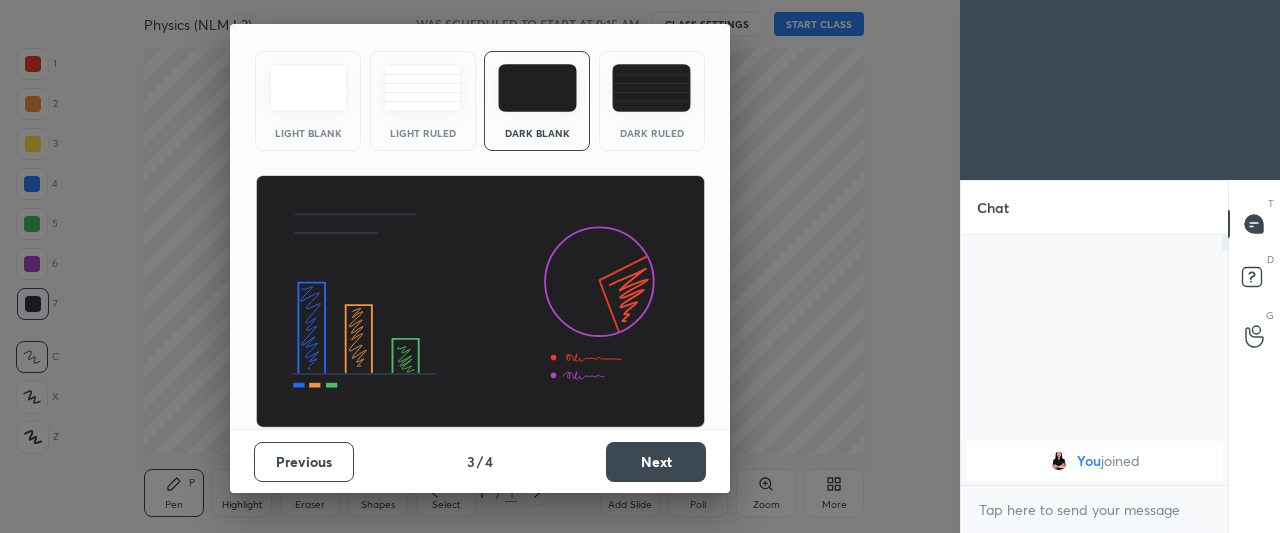 click on "Next" at bounding box center (656, 462) 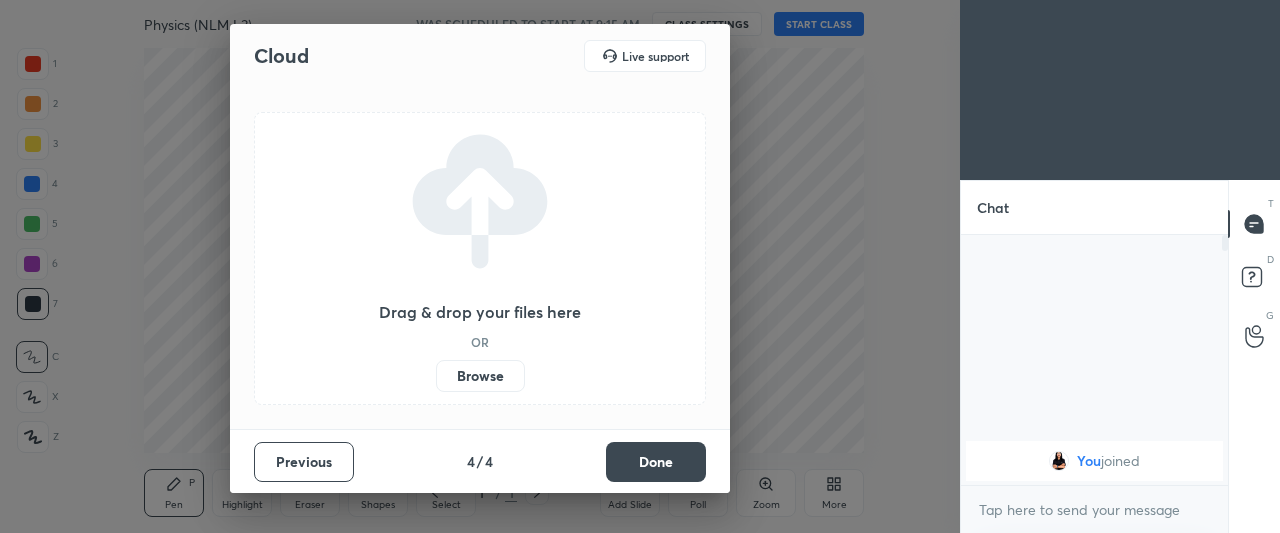 scroll, scrollTop: 0, scrollLeft: 0, axis: both 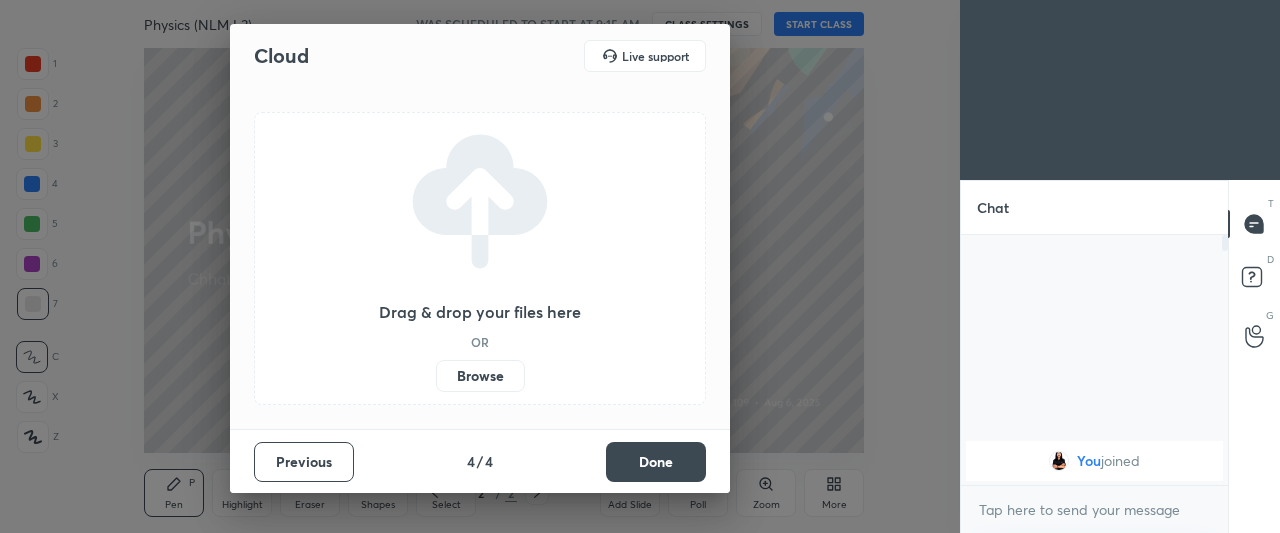 click on "Done" at bounding box center (656, 462) 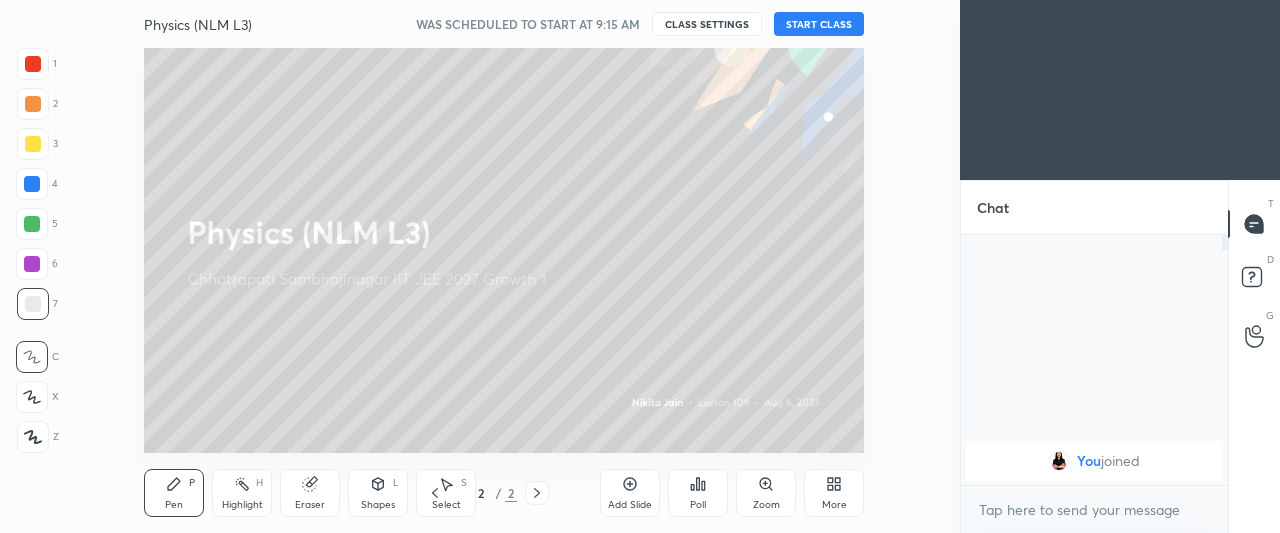 click on "START CLASS" at bounding box center (819, 24) 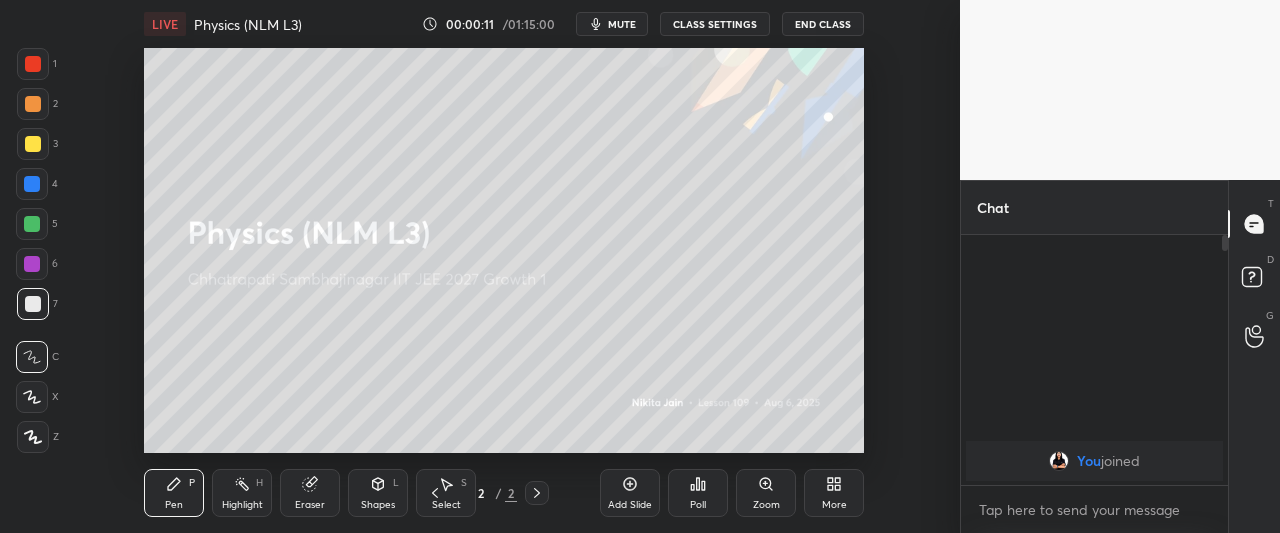 click on "Add Slide" at bounding box center [630, 505] 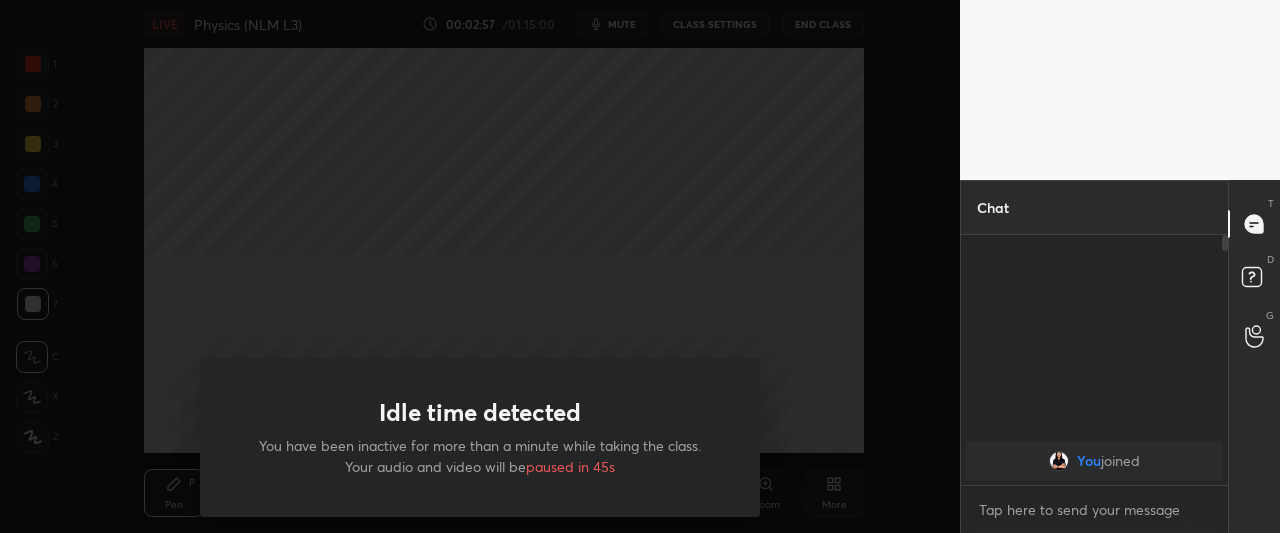 click on "Idle time detected You have been inactive for more than a minute while taking the class. Your audio and video will be  paused in 45s" at bounding box center (480, 266) 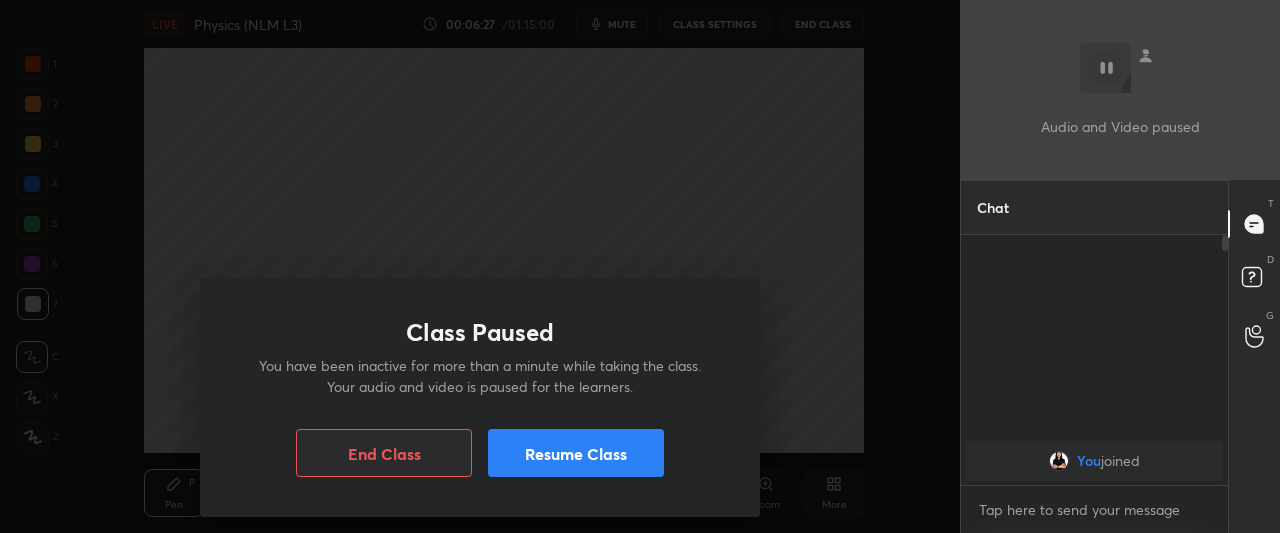 click on "Class Paused You have been inactive for more than a minute while taking the class. Your audio and video is paused for the learners. End Class Resume Class" at bounding box center (480, 266) 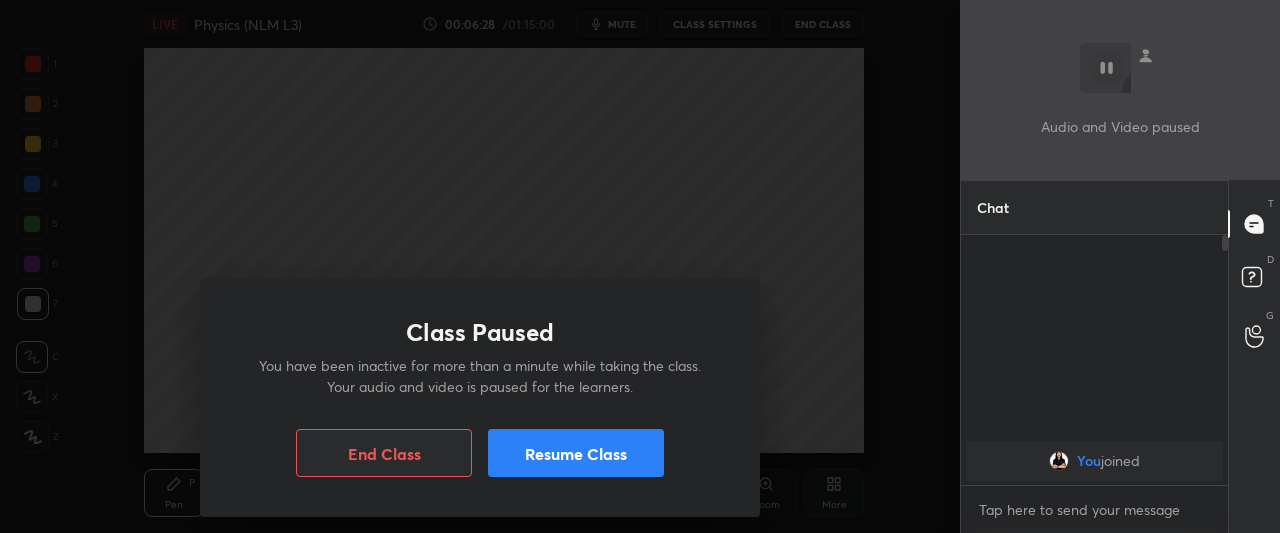 click on "Resume Class" at bounding box center [576, 453] 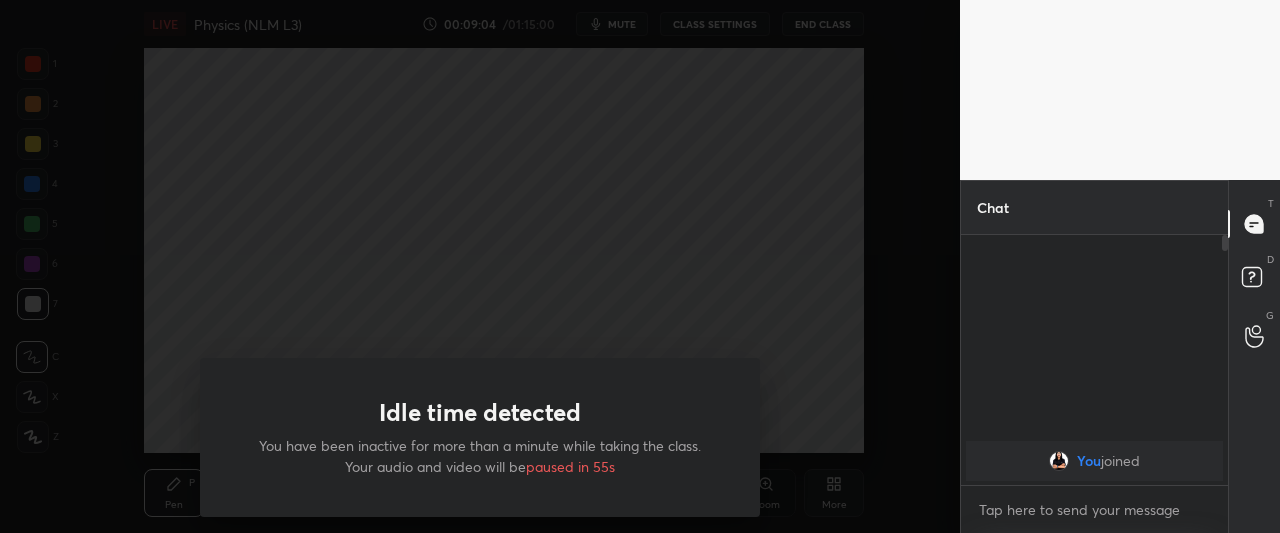click on "Idle time detected You have been inactive for more than a minute while taking the class. Your audio and video will be  paused in 55s" at bounding box center [480, 266] 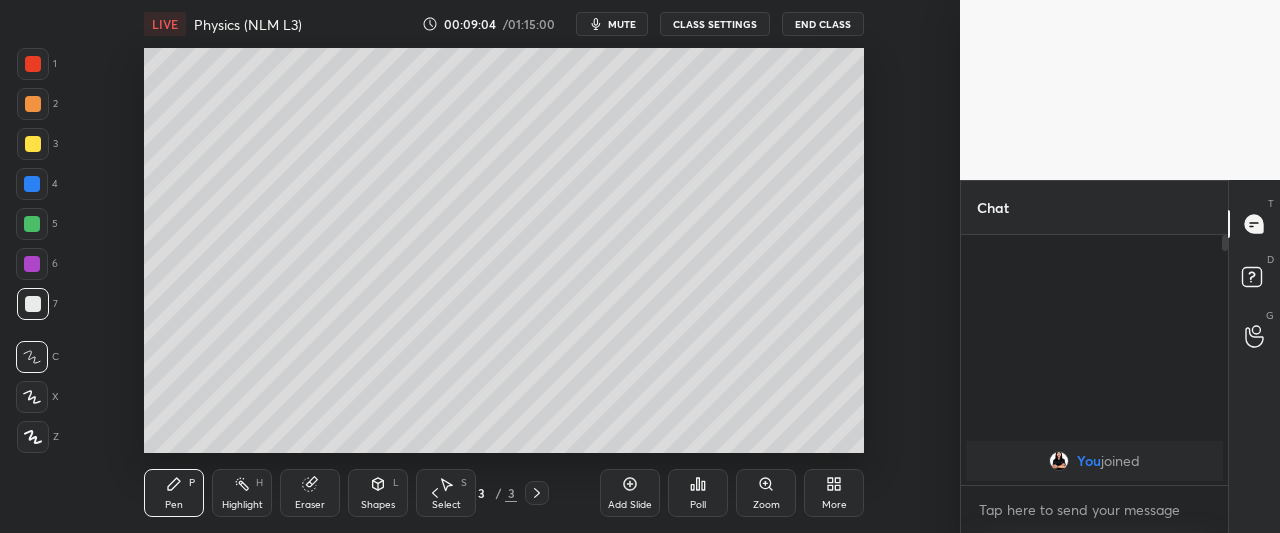 click 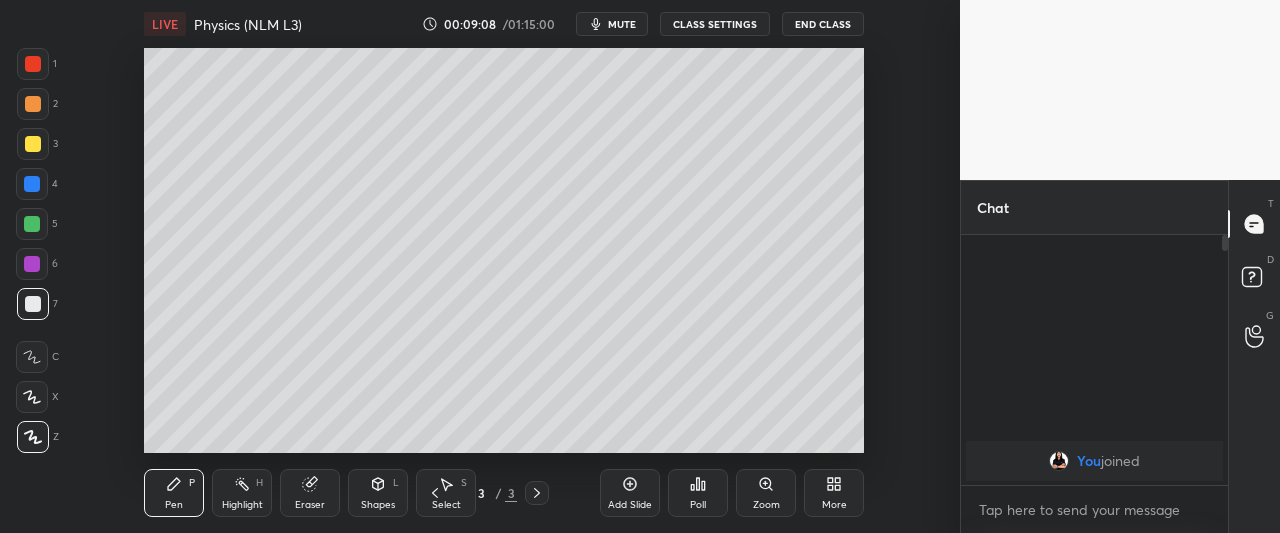 click at bounding box center [33, 437] 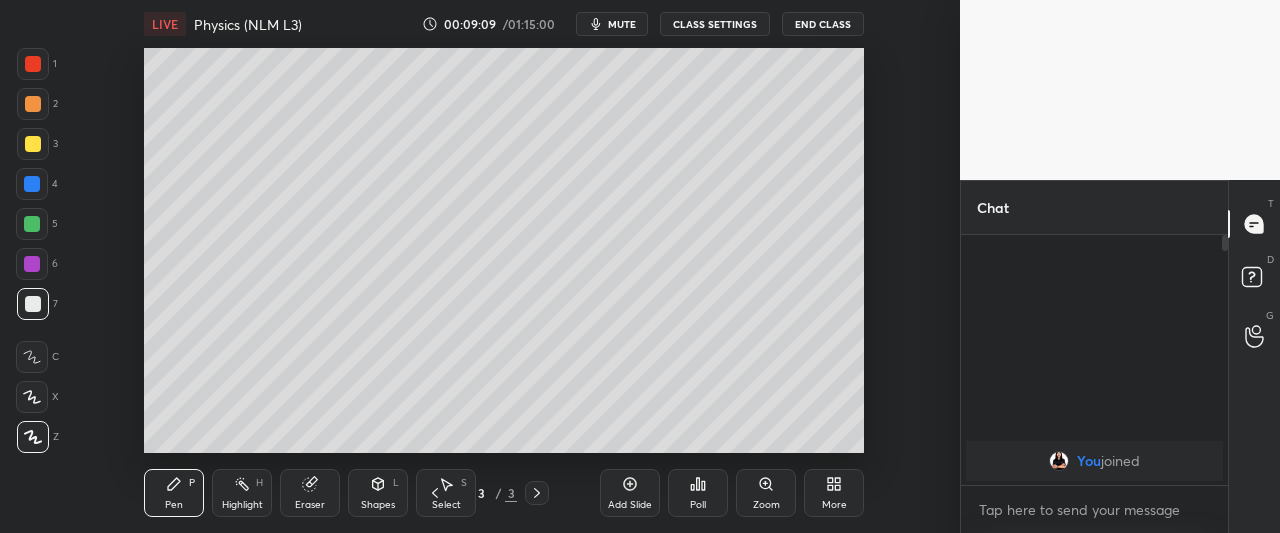 click at bounding box center [33, 144] 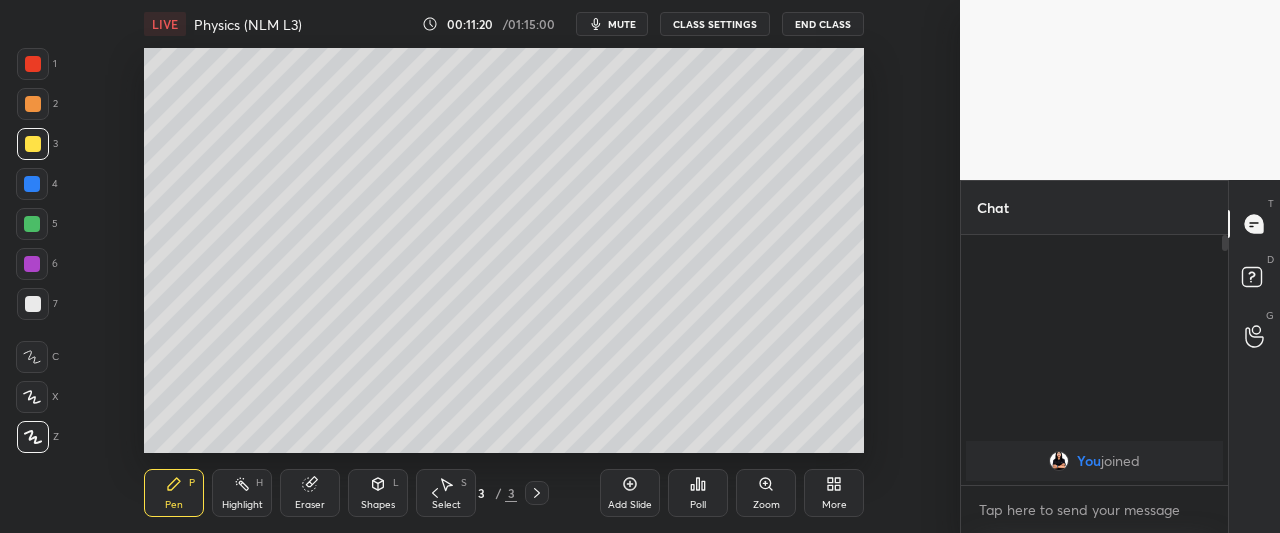 click on "Add Slide" at bounding box center [630, 505] 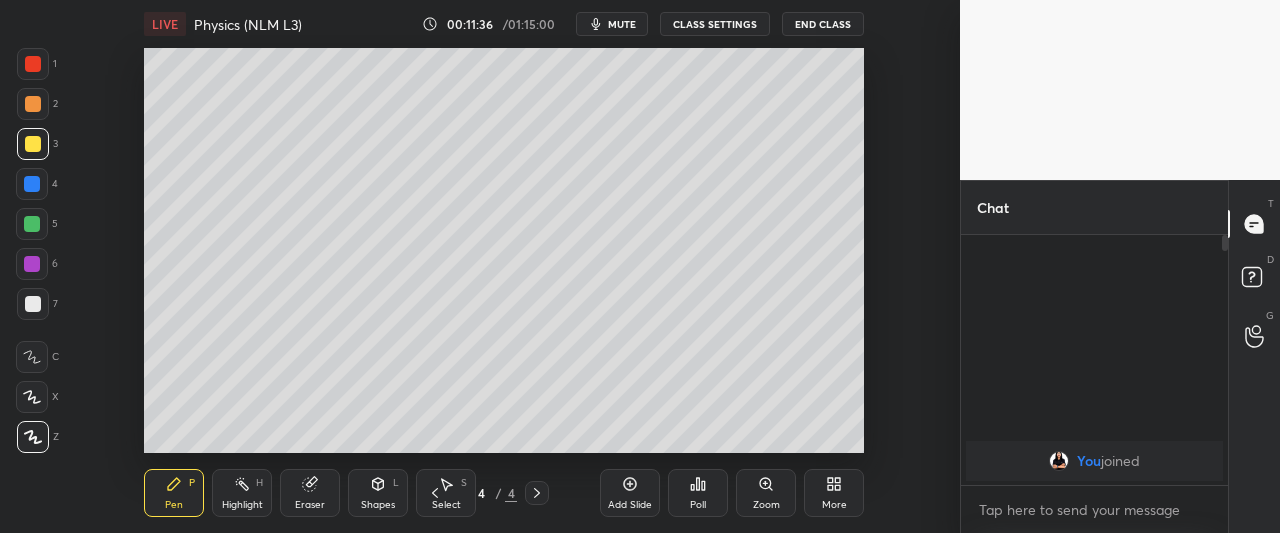 click on "Pen P" at bounding box center (174, 493) 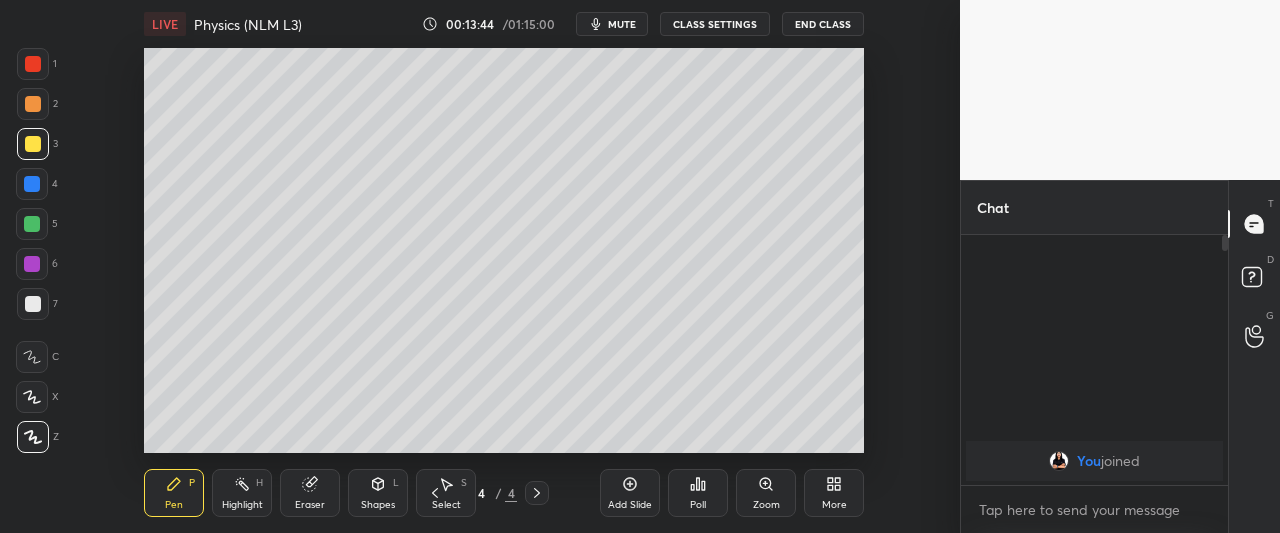 click on "Add Slide" at bounding box center [630, 505] 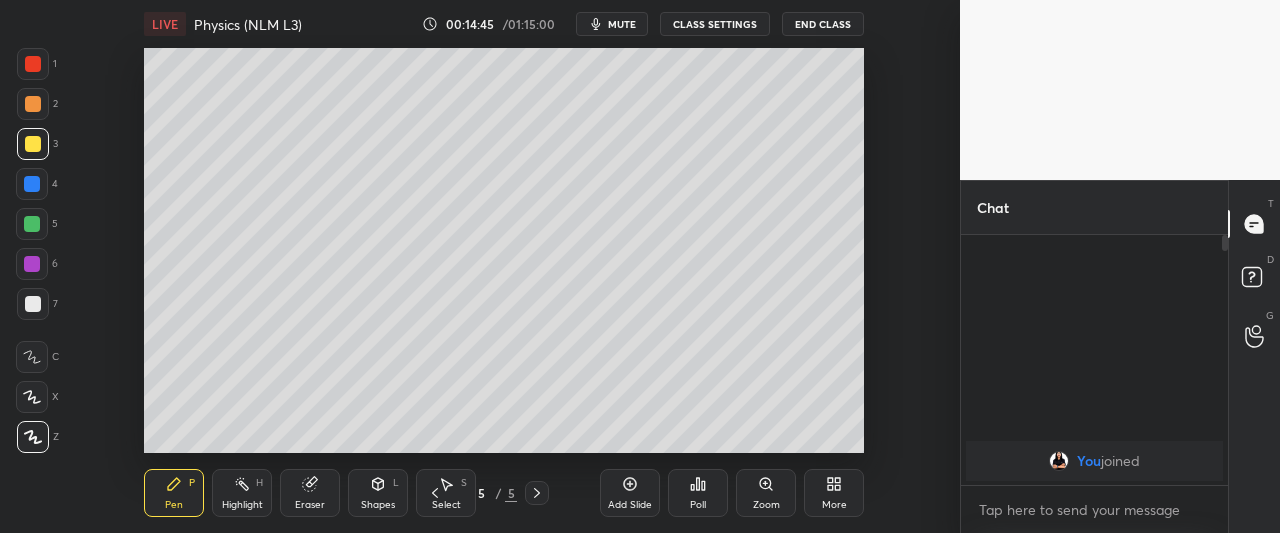 click on "Add Slide Poll Zoom More" at bounding box center (732, 493) 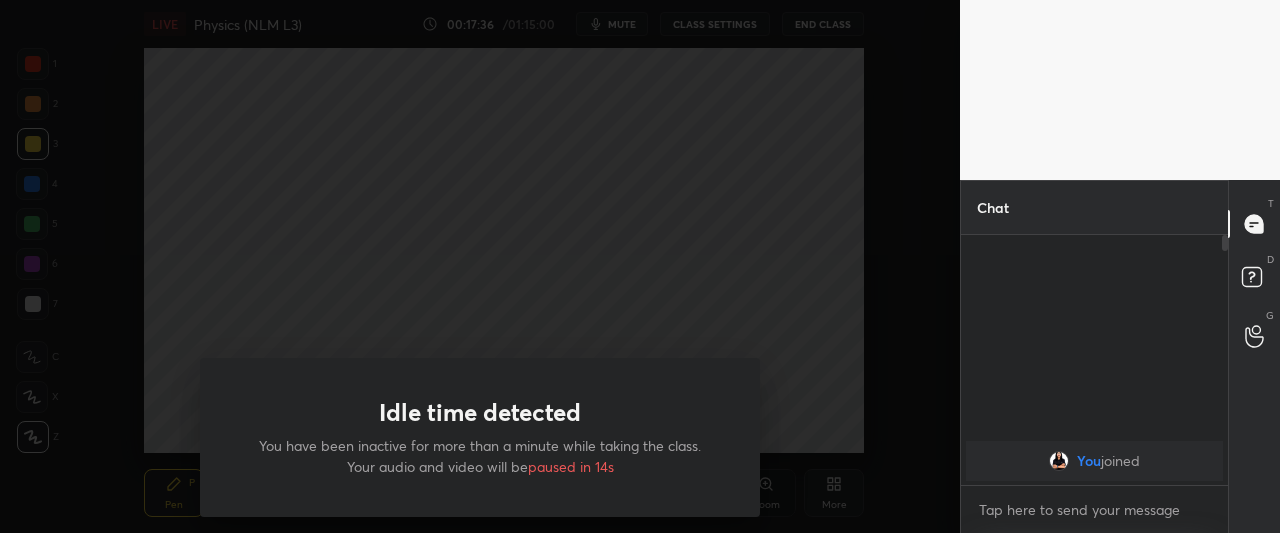 click on "Idle time detected You have been inactive for more than a minute while taking the class. Your audio and video will be  paused in 14s" at bounding box center (480, 266) 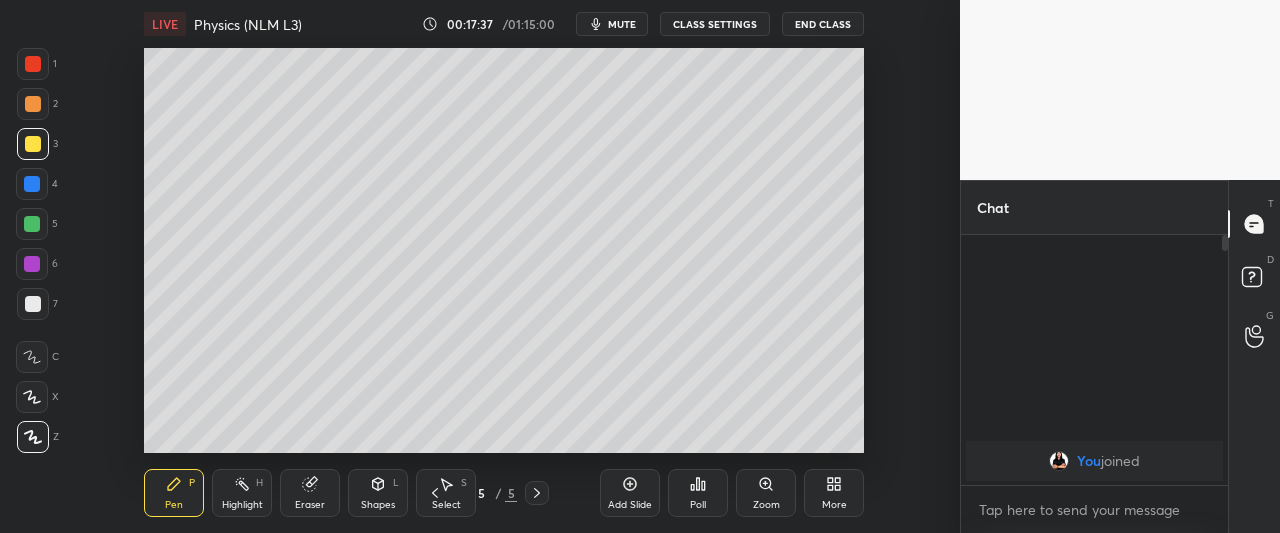 click on "Add Slide" at bounding box center (630, 493) 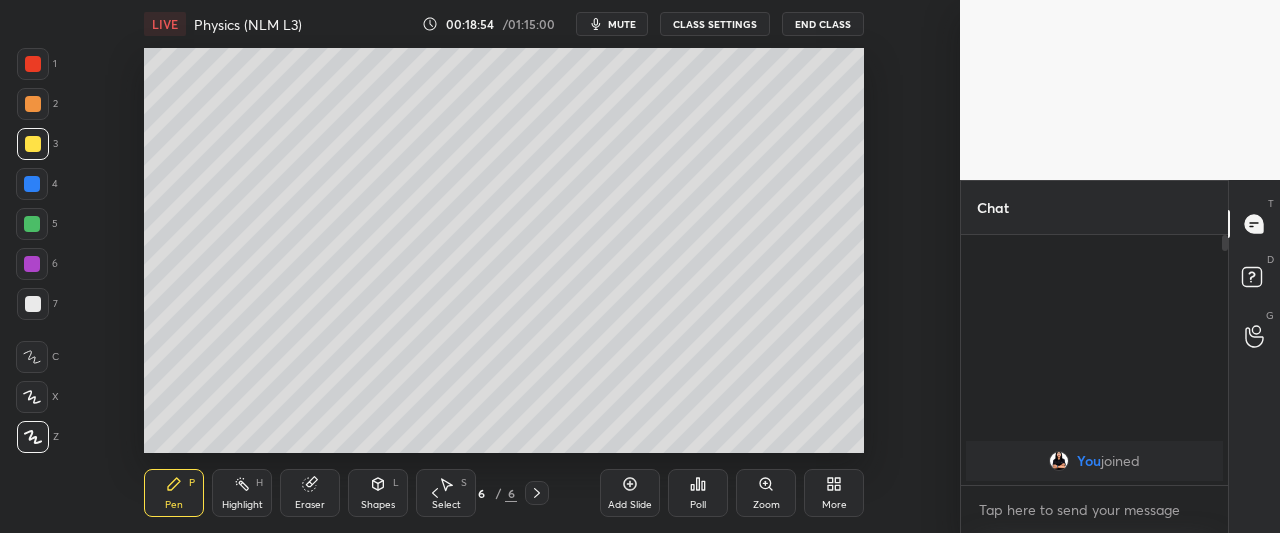 click on "Add Slide" at bounding box center [630, 505] 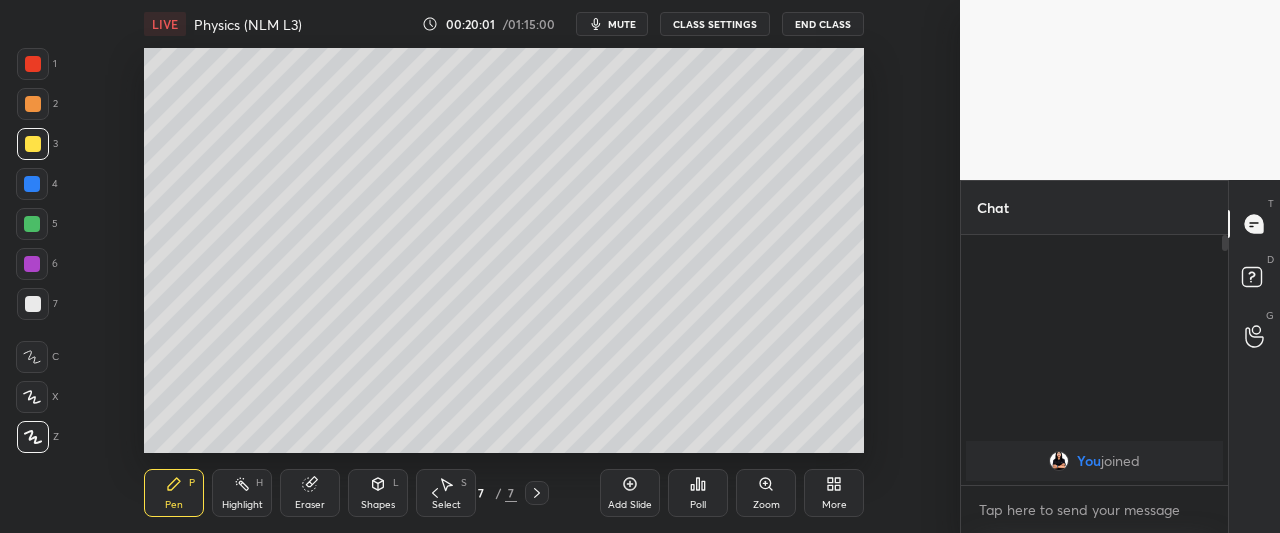 click on "Setting up your live class Poll for   secs No correct answer Start poll" at bounding box center [504, 250] 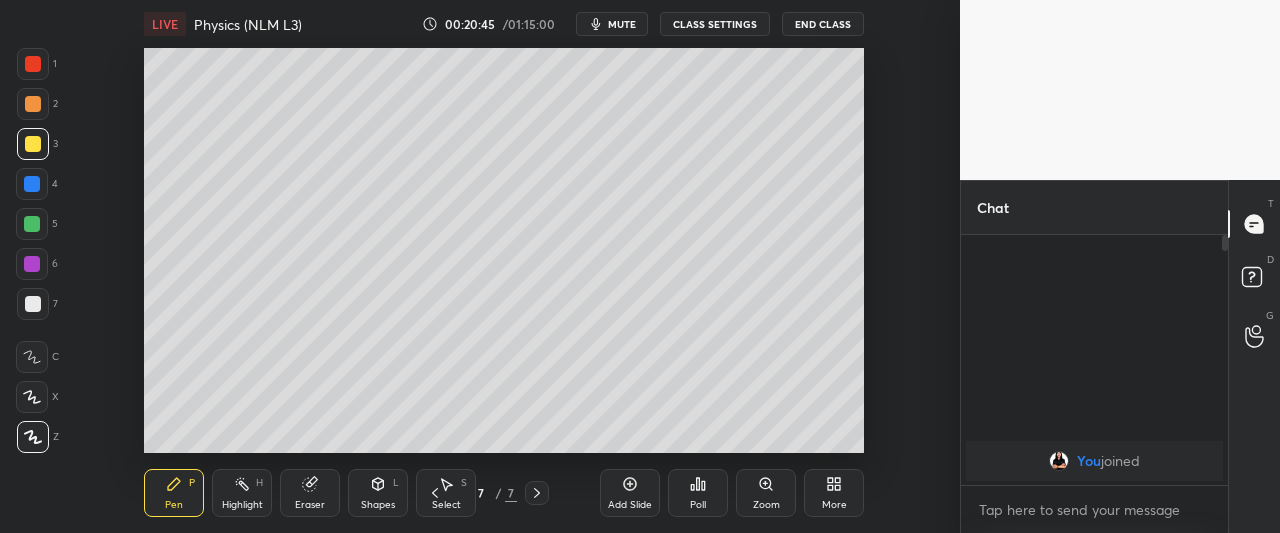 click on "Add Slide" at bounding box center (630, 493) 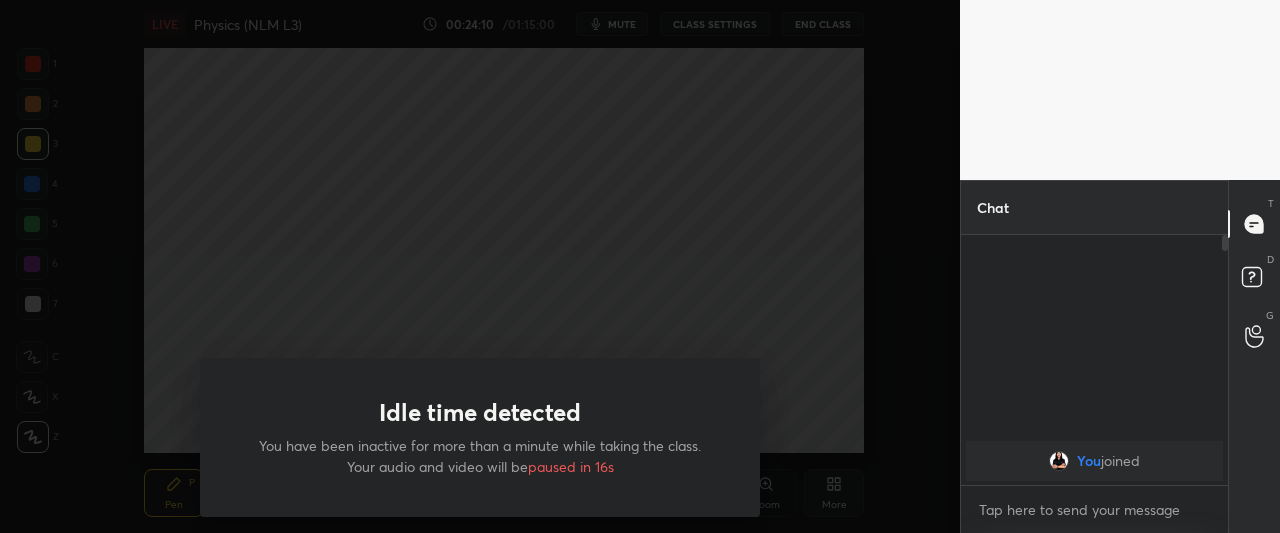 click on "Idle time detected You have been inactive for more than a minute while taking the class. Your audio and video will be  paused in 16s" at bounding box center (480, 266) 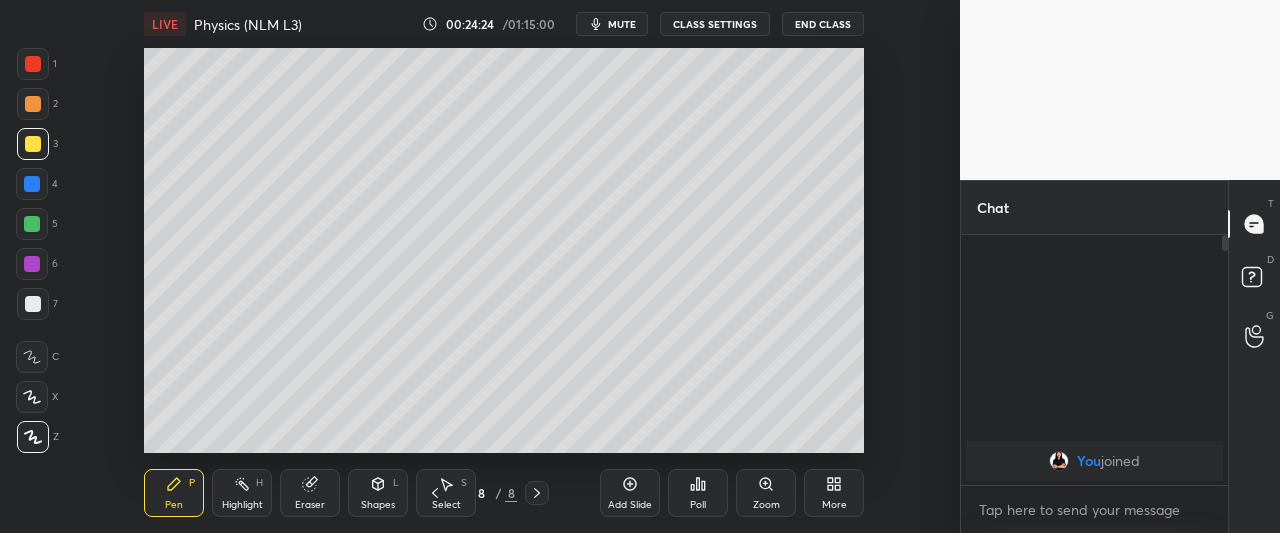 click on "Add Slide" at bounding box center [630, 493] 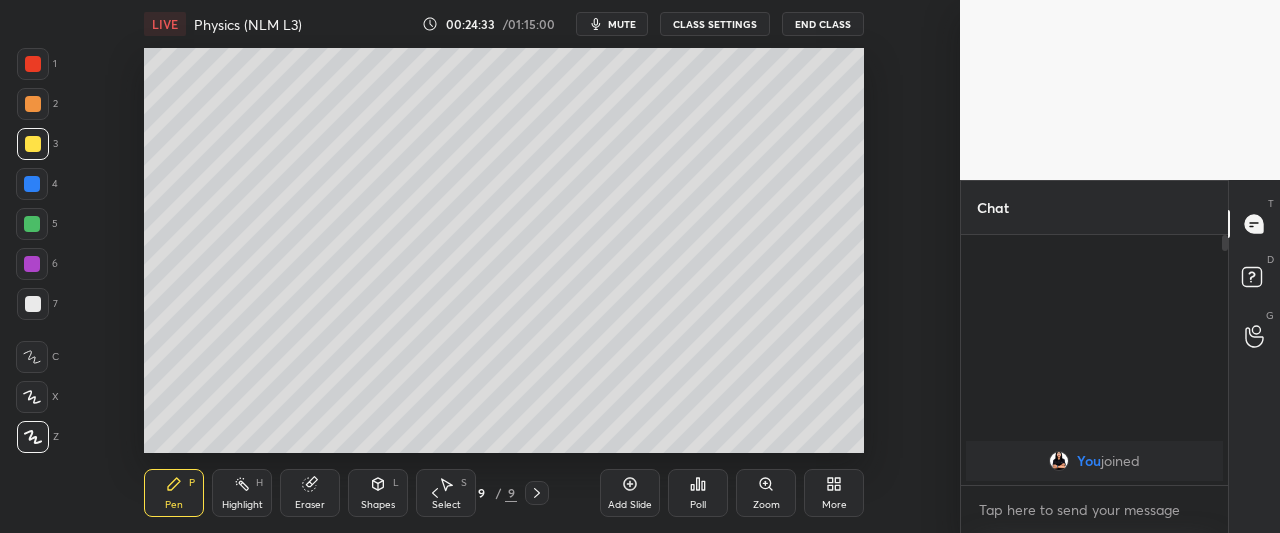 click 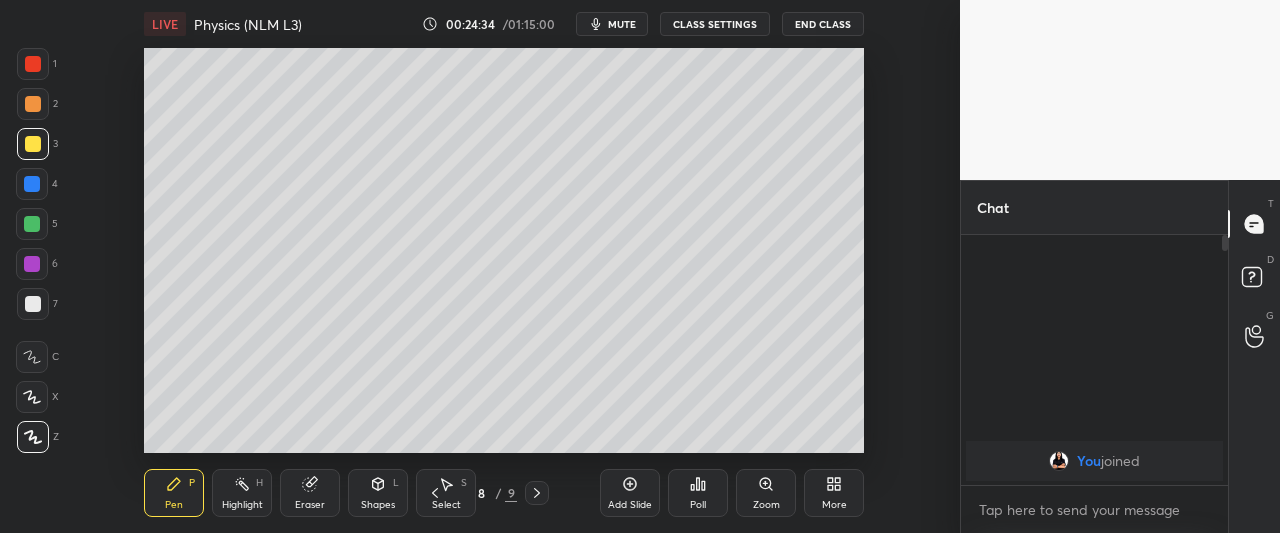 click 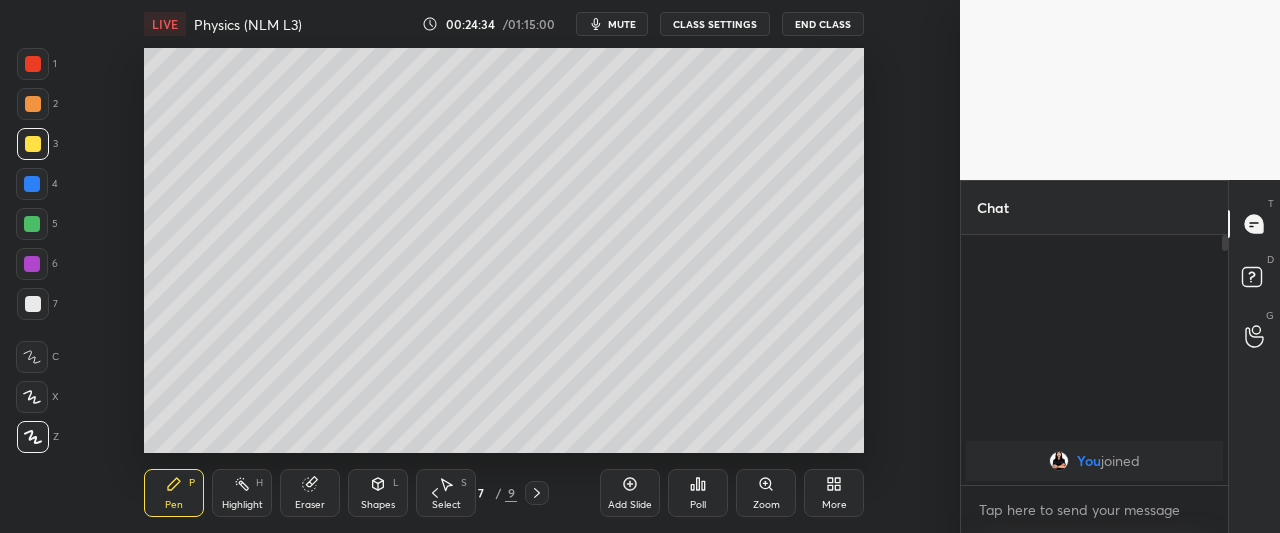 click on "Select S" at bounding box center [446, 493] 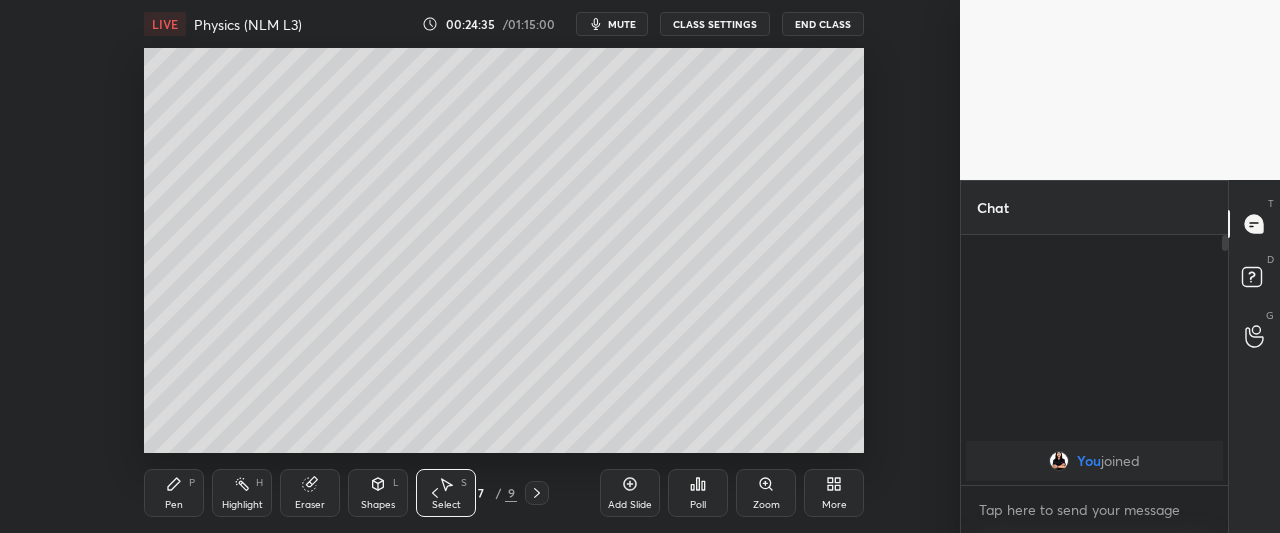 click 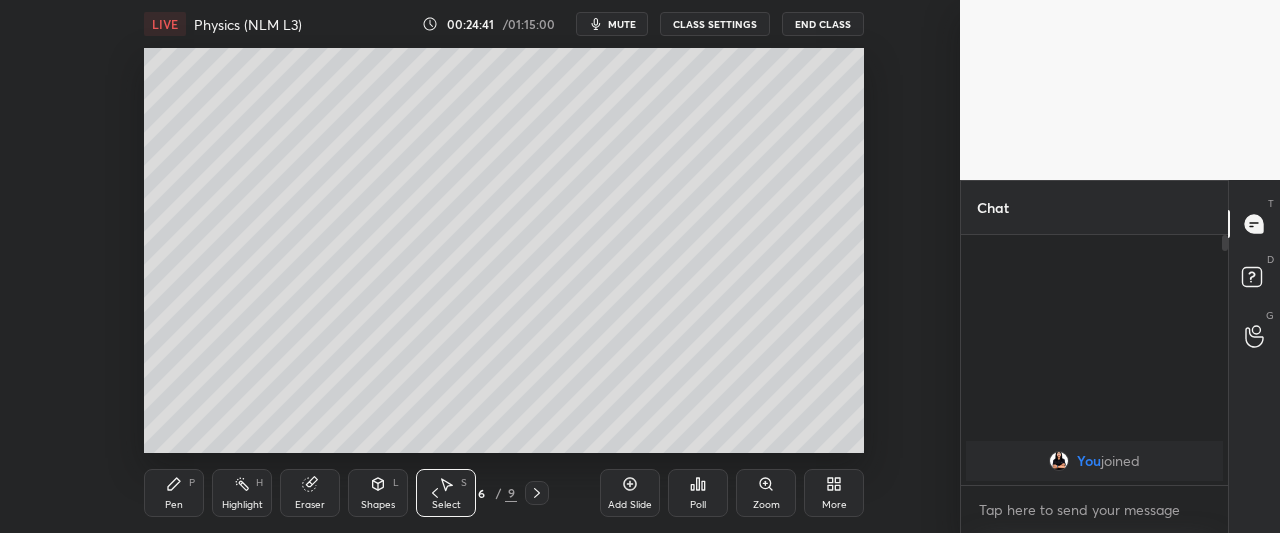 click at bounding box center [537, 493] 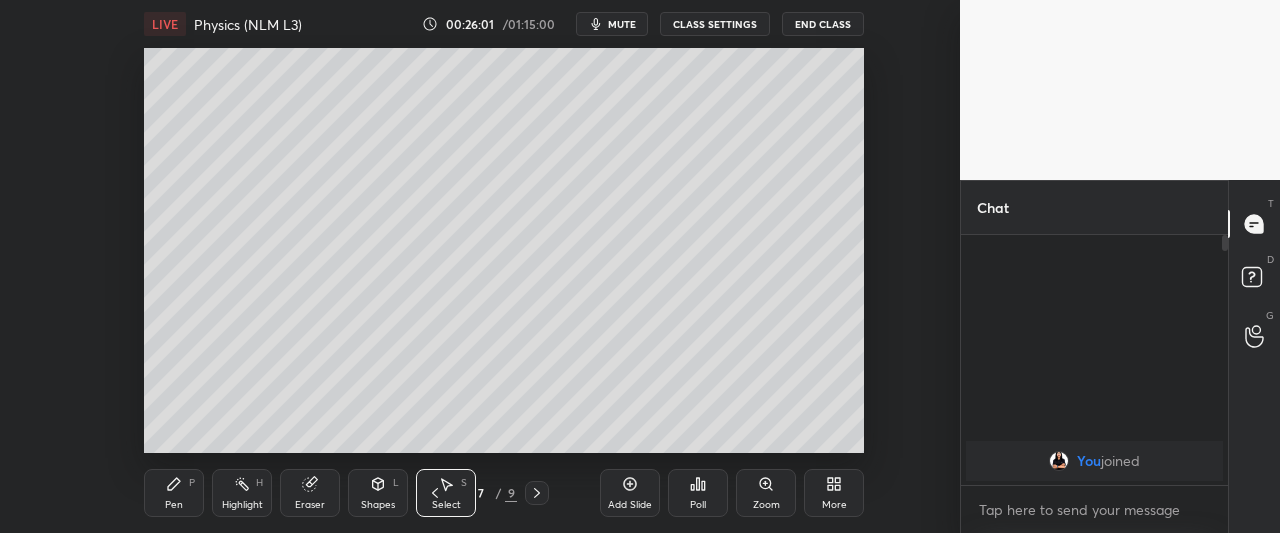 click on "Add Slide" at bounding box center [630, 505] 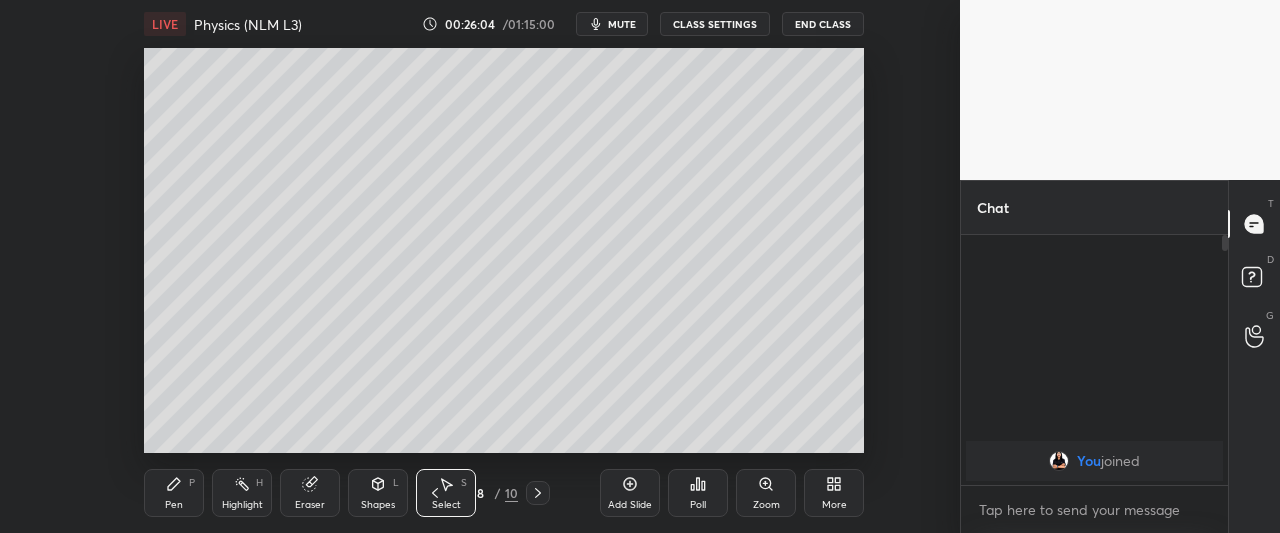 click on "Pen" at bounding box center [174, 505] 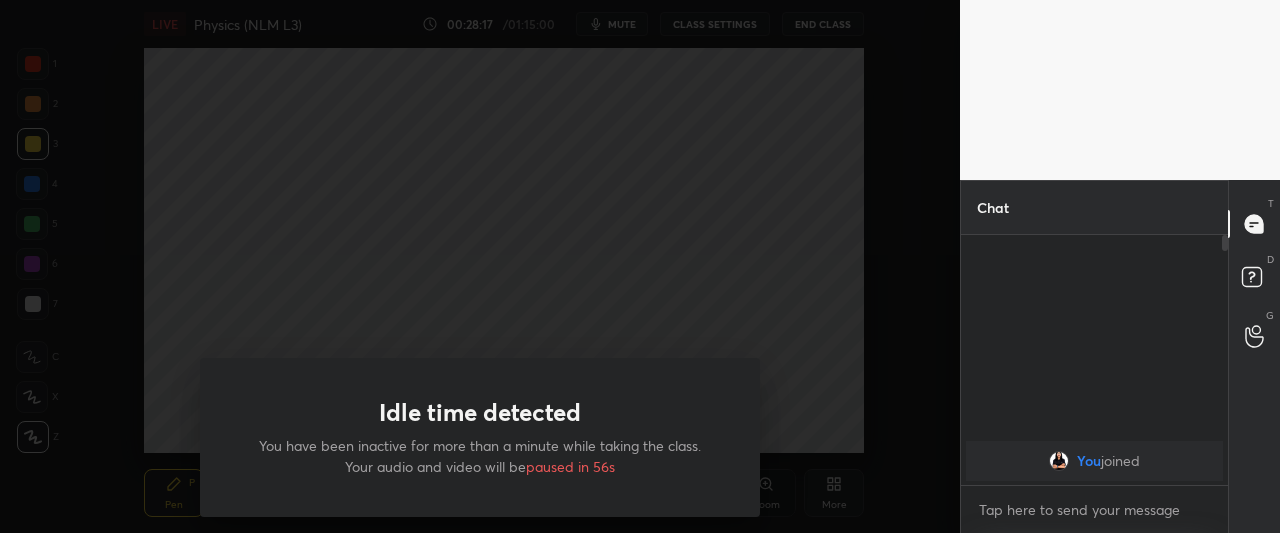 click on "Idle time detected You have been inactive for more than a minute while taking the class. Your audio and video will be  paused in 56s" at bounding box center [480, 266] 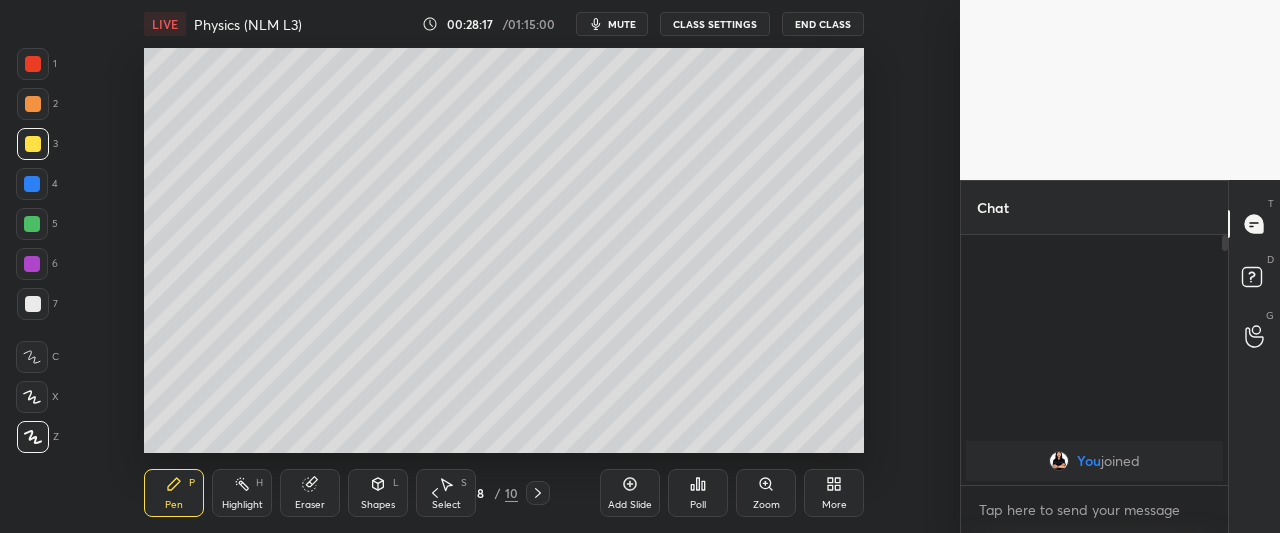 click on "Add Slide" at bounding box center (630, 505) 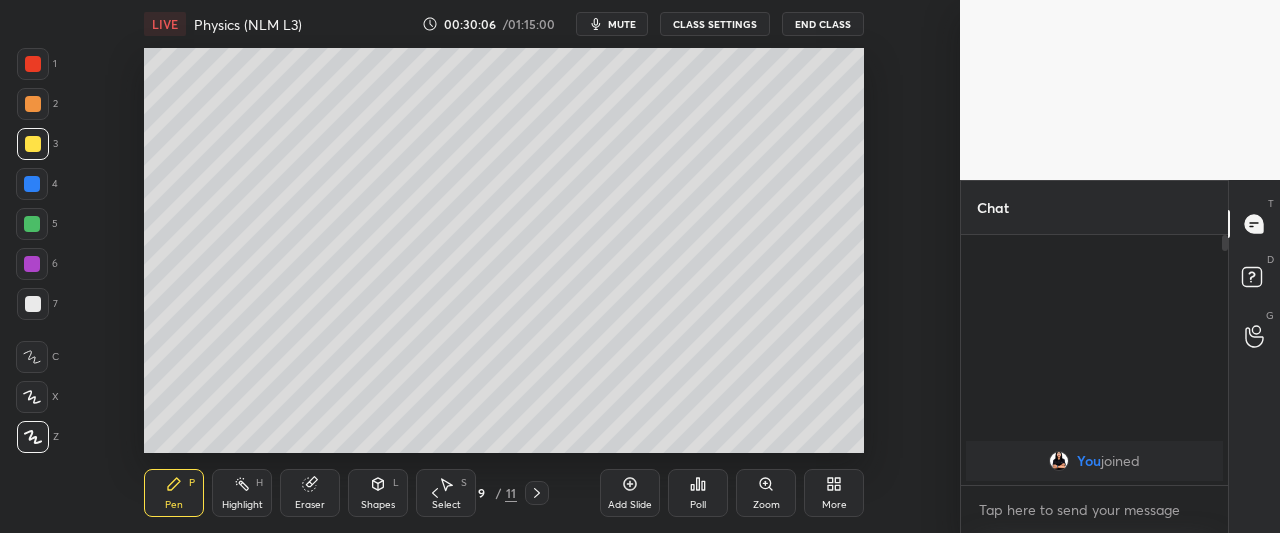 click at bounding box center [32, 224] 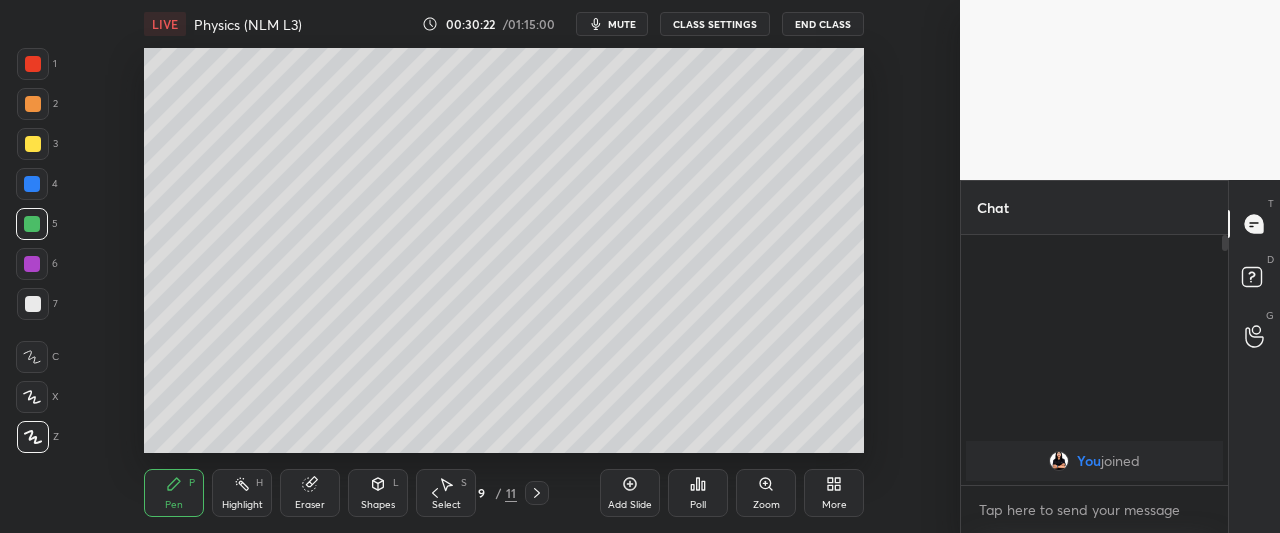 click at bounding box center [33, 304] 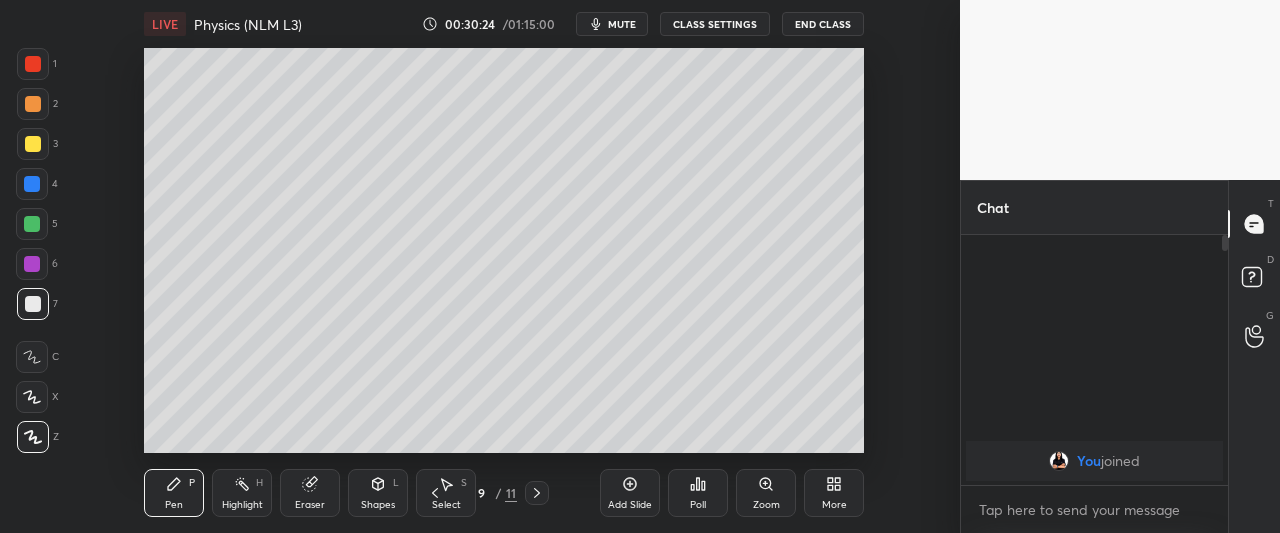 click at bounding box center [32, 184] 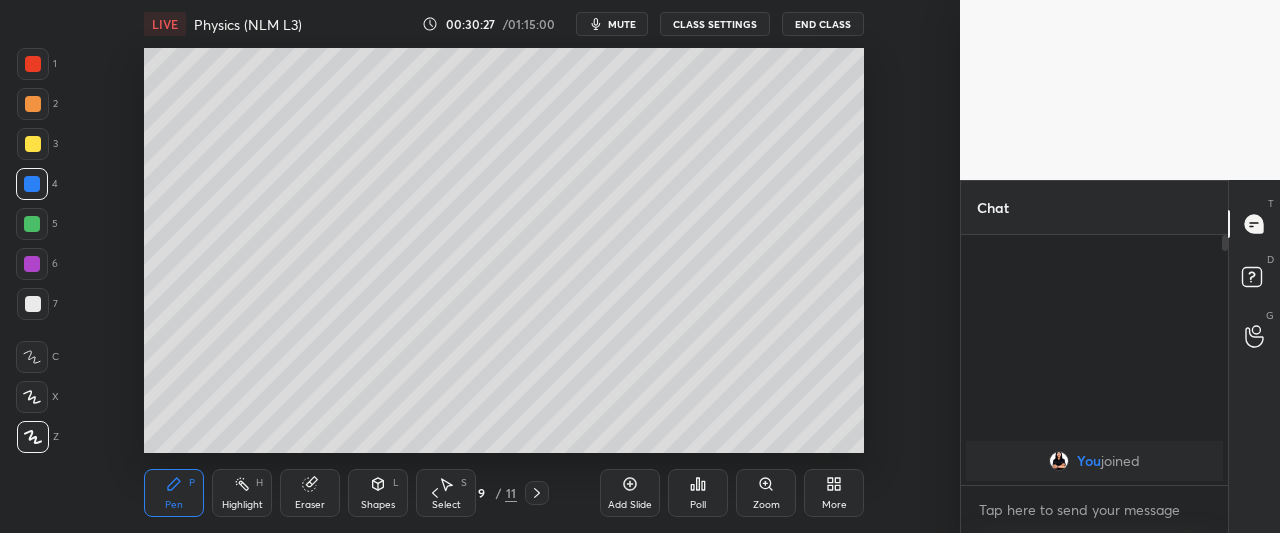 click at bounding box center [33, 104] 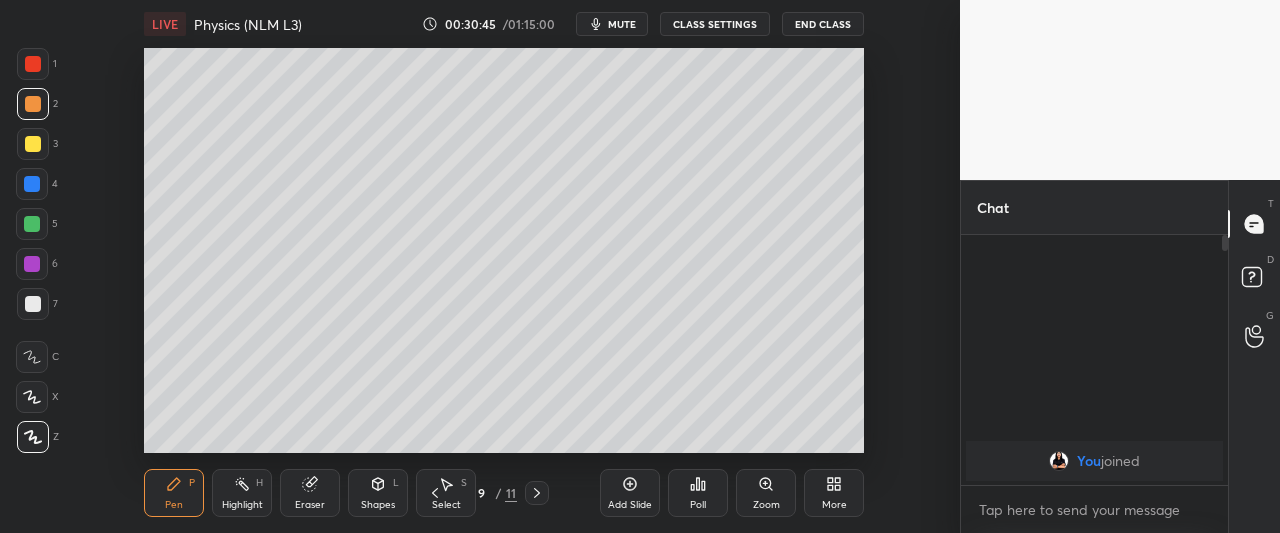 click at bounding box center (33, 144) 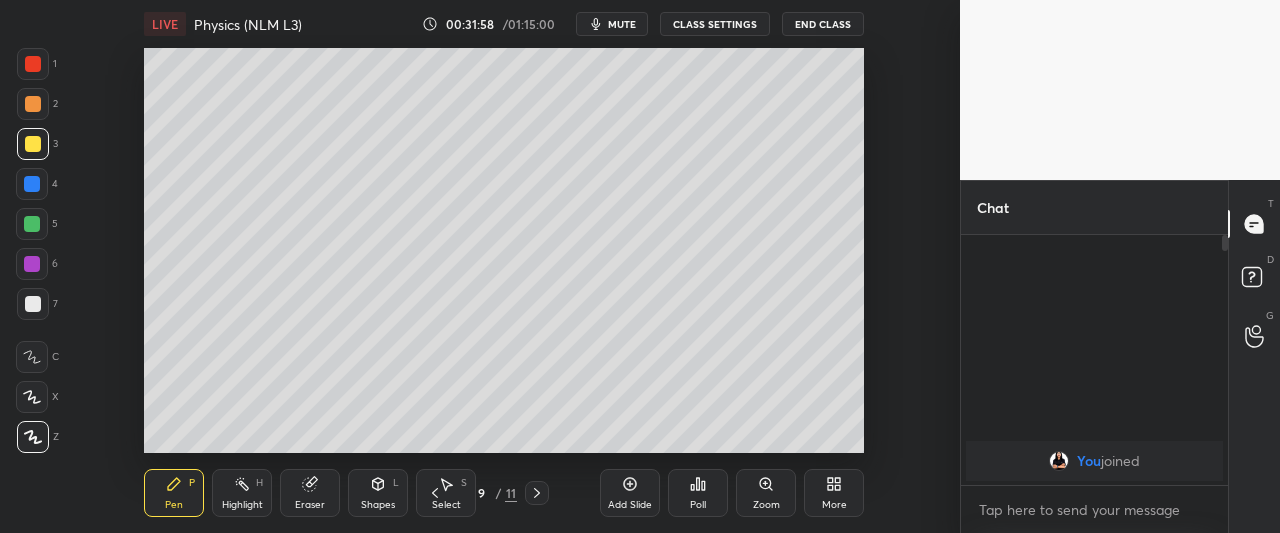click on "Add Slide" at bounding box center [630, 505] 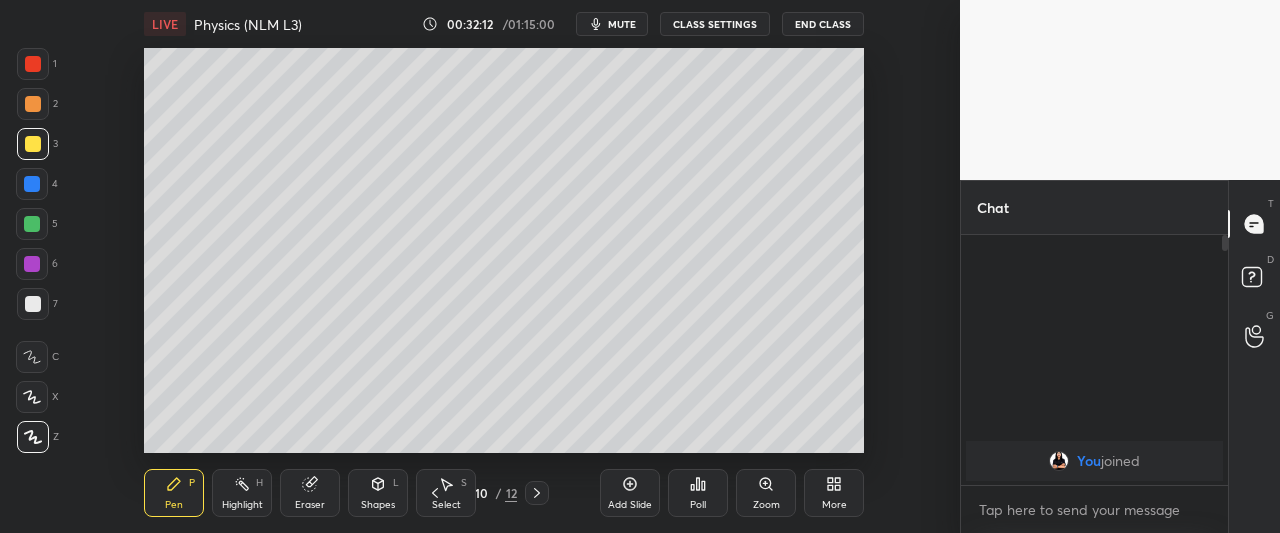 click 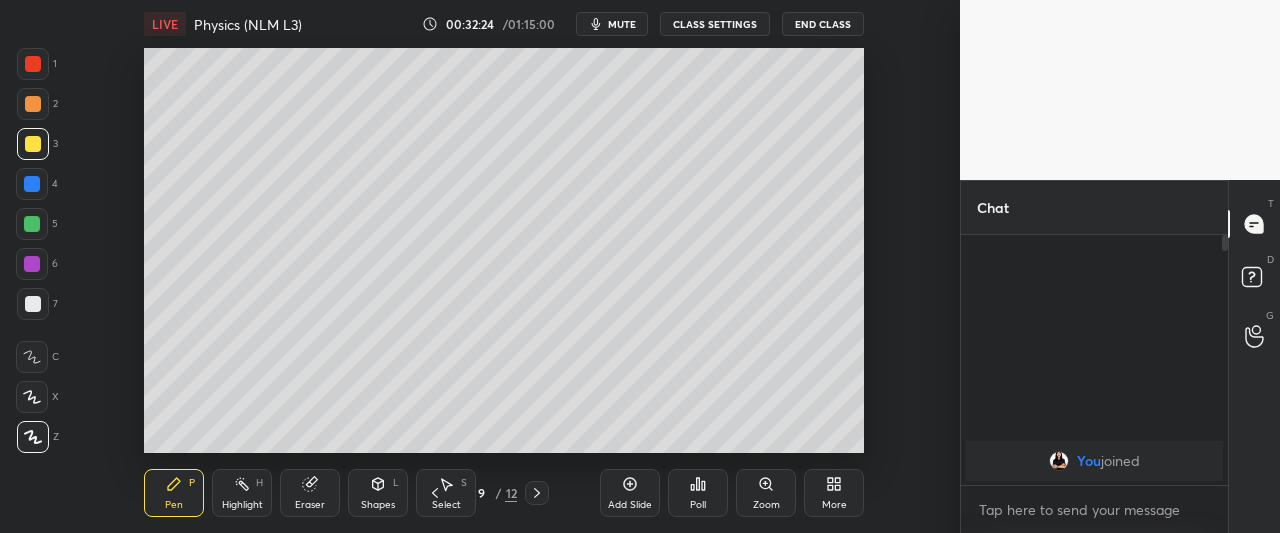 click at bounding box center [32, 184] 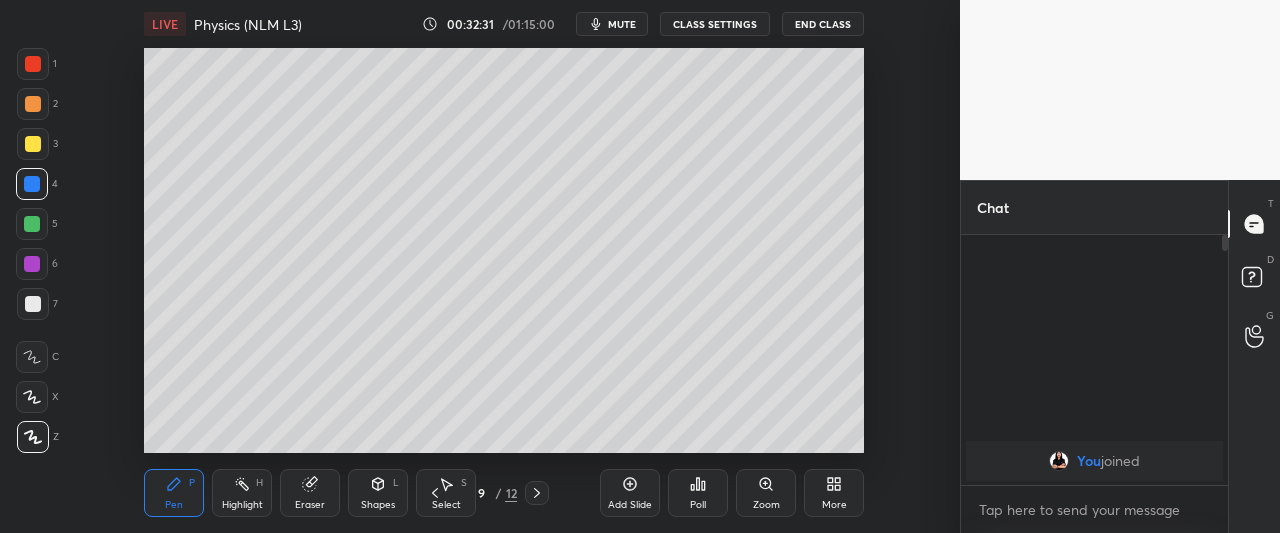 click 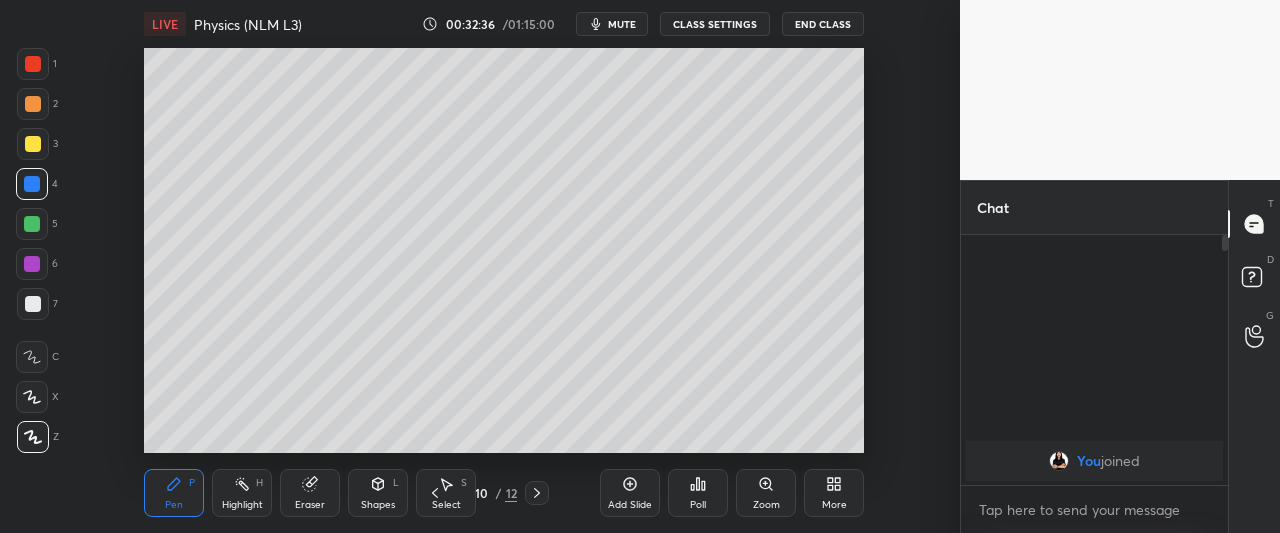 click 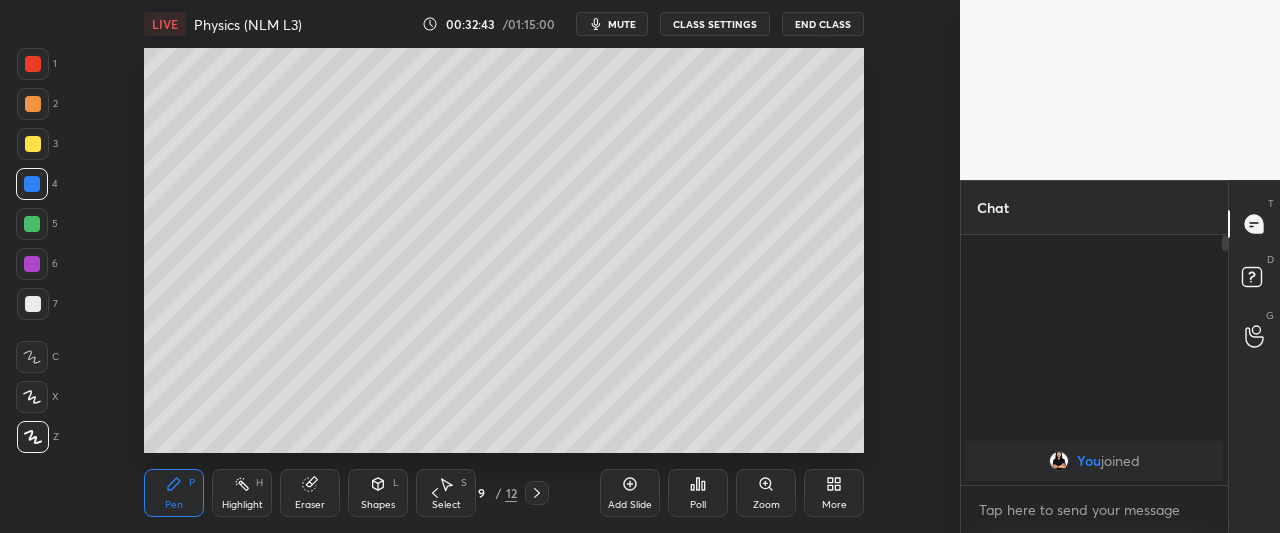 click 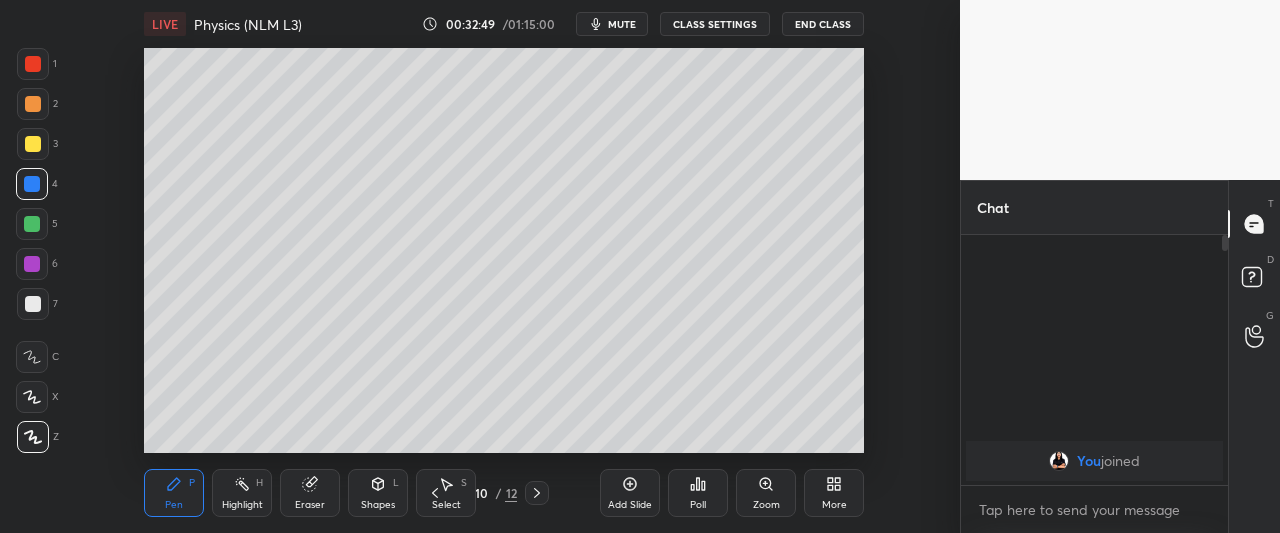 click 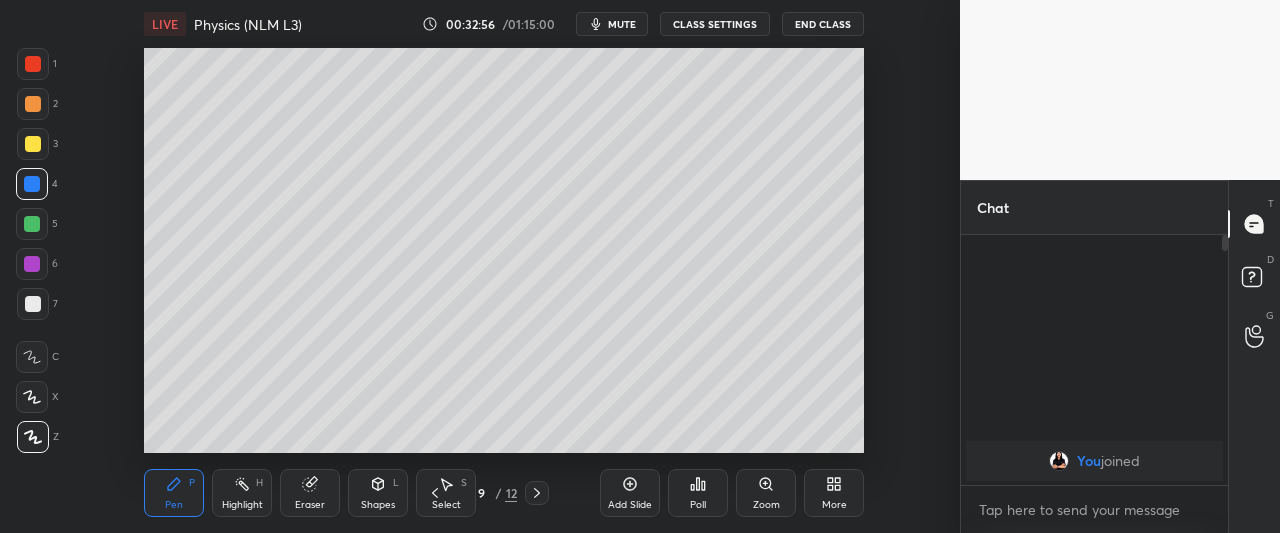click 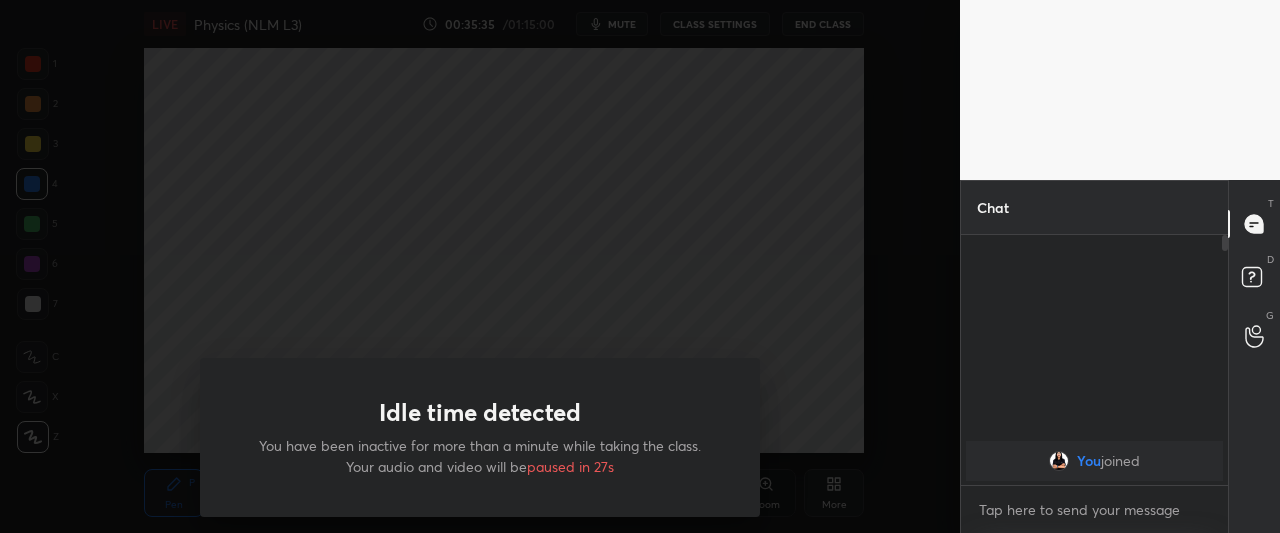 click on "Idle time detected You have been inactive for more than a minute while taking the class. Your audio and video will be  paused in 27s" at bounding box center (480, 266) 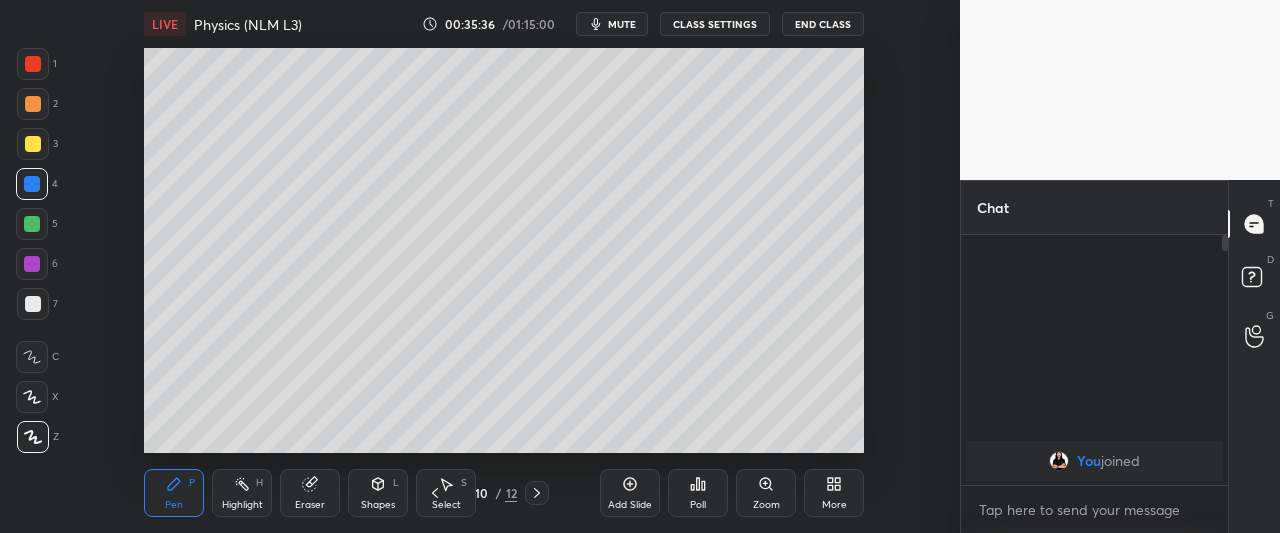 click on "Add Slide" at bounding box center [630, 505] 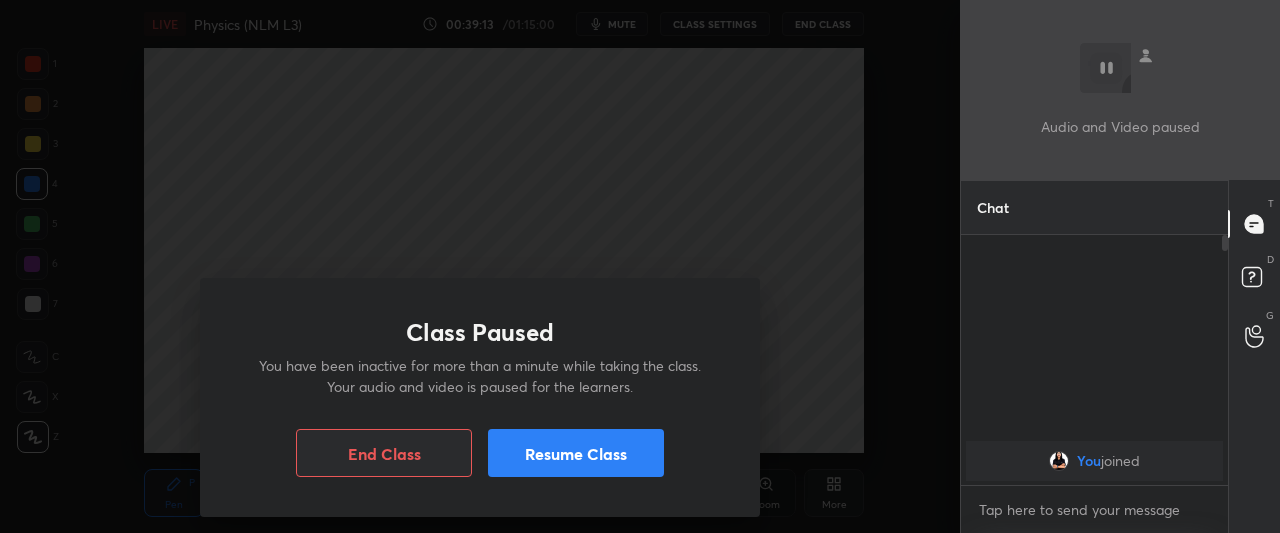 click on "Resume Class" at bounding box center (576, 453) 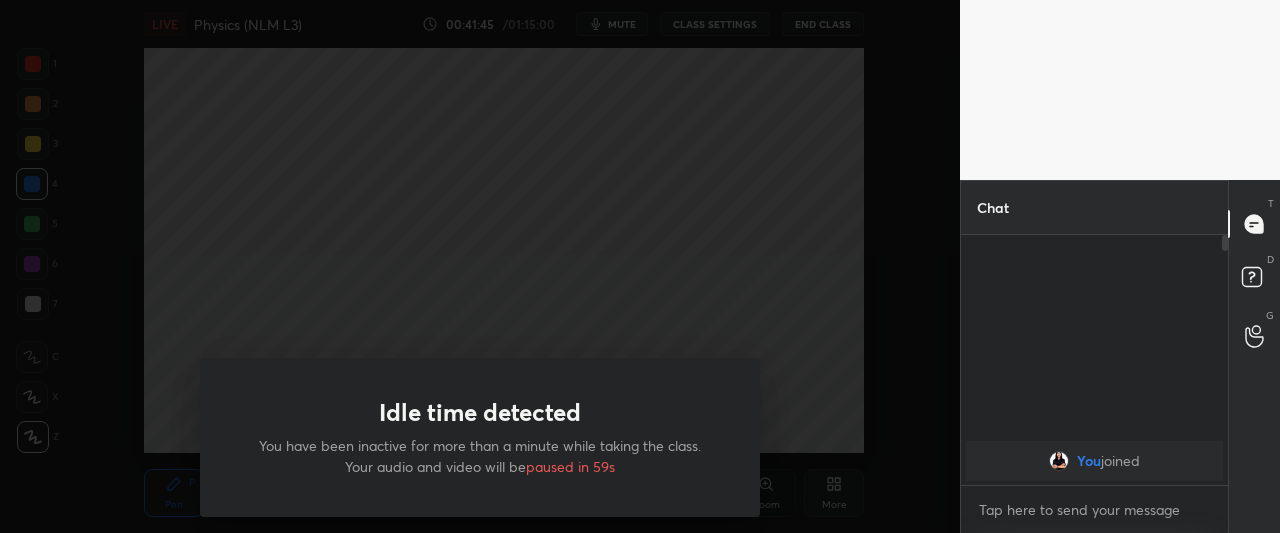 click on "Idle time detected You have been inactive for more than a minute while taking the class. Your audio and video will be  paused in 59s" at bounding box center (480, 437) 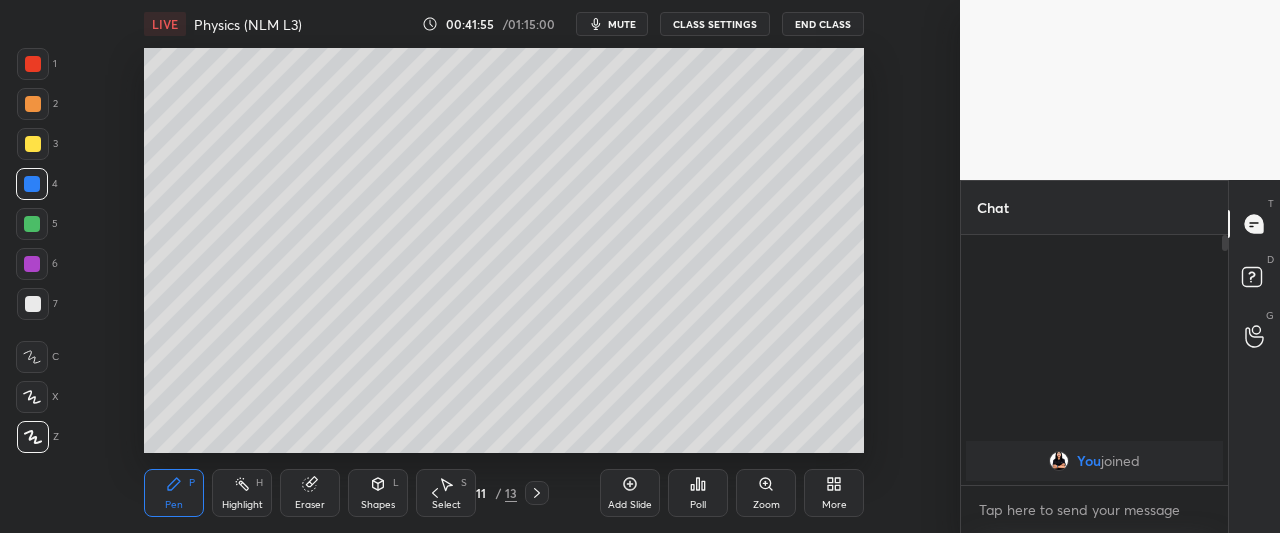click at bounding box center [33, 304] 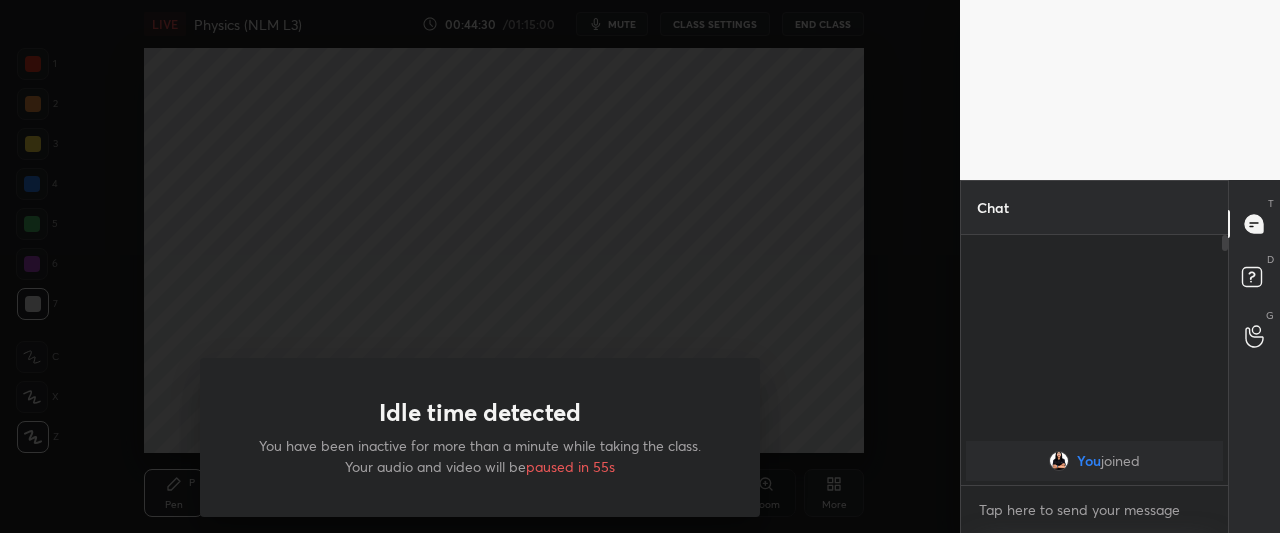 click on "Idle time detected You have been inactive for more than a minute while taking the class. Your audio and video will be  paused in 55s" at bounding box center (480, 266) 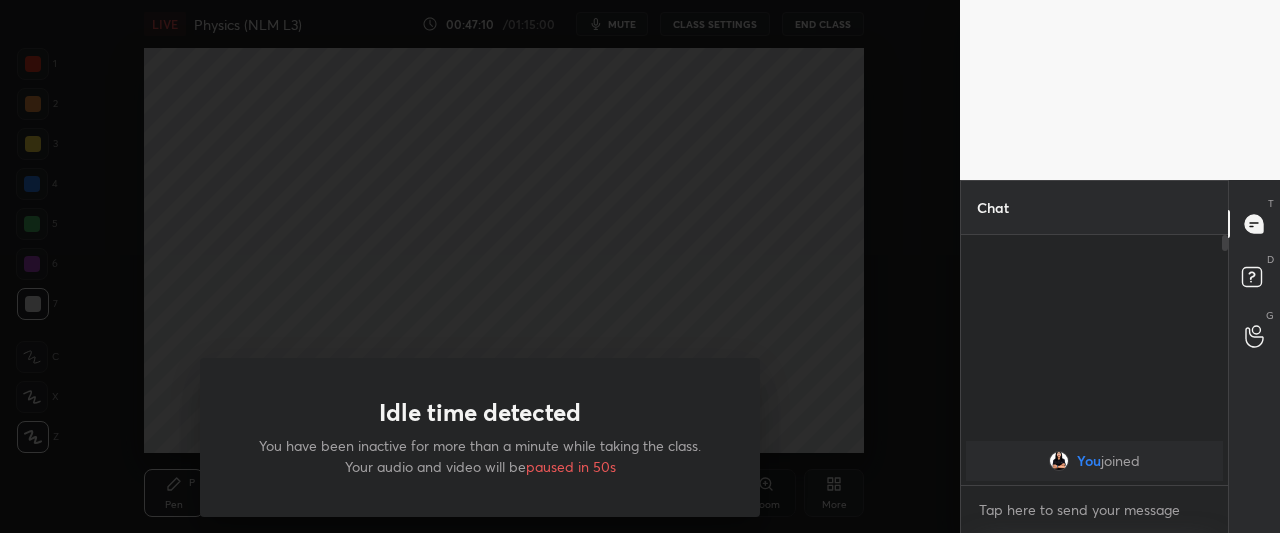 click on "Idle time detected You have been inactive for more than a minute while taking the class. Your audio and video will be  paused in 50s" at bounding box center (480, 266) 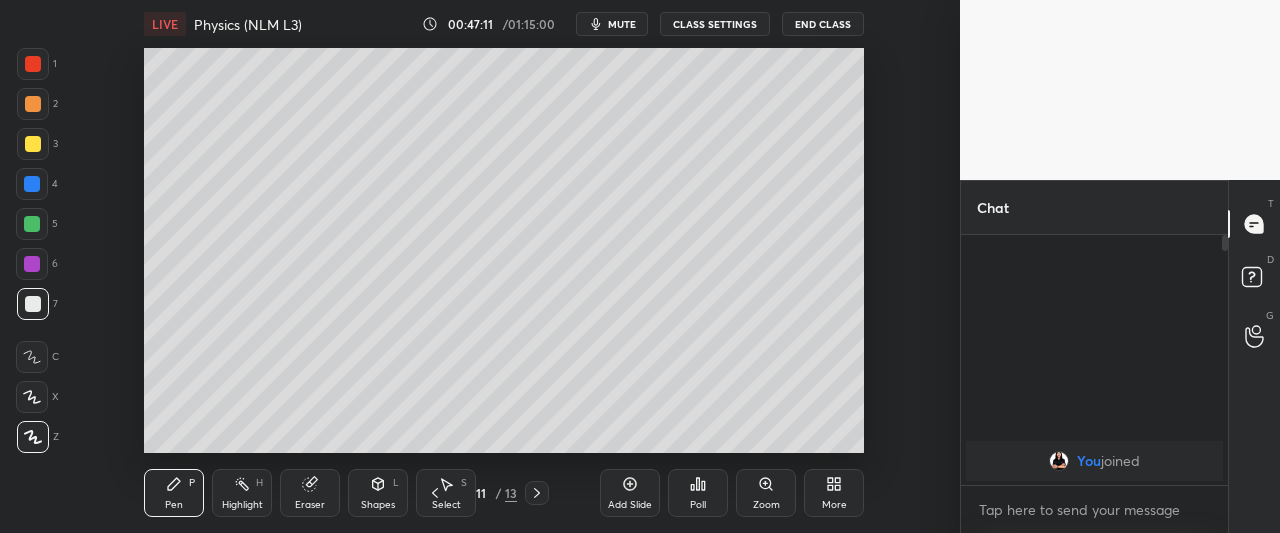 click on "End Class" at bounding box center (823, 24) 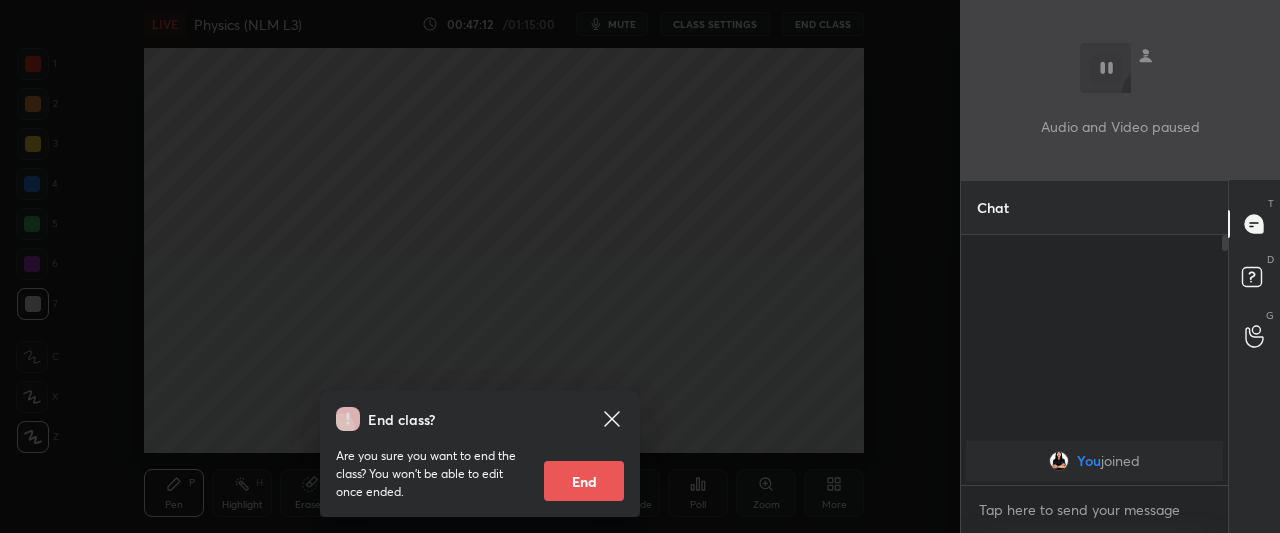 click on "End" at bounding box center (584, 481) 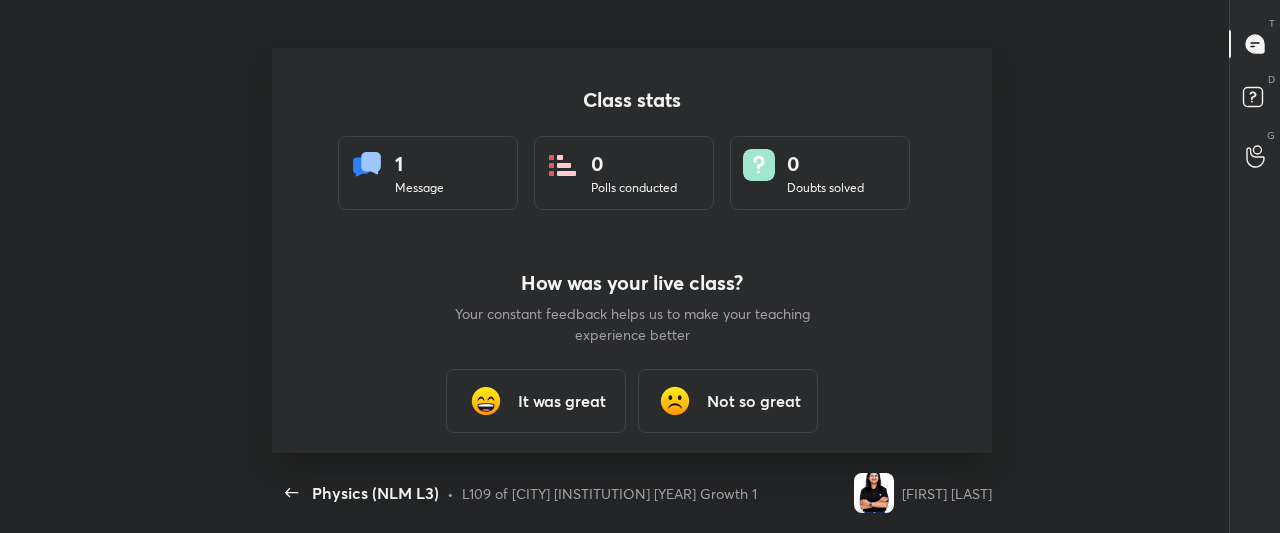scroll, scrollTop: 99595, scrollLeft: 98895, axis: both 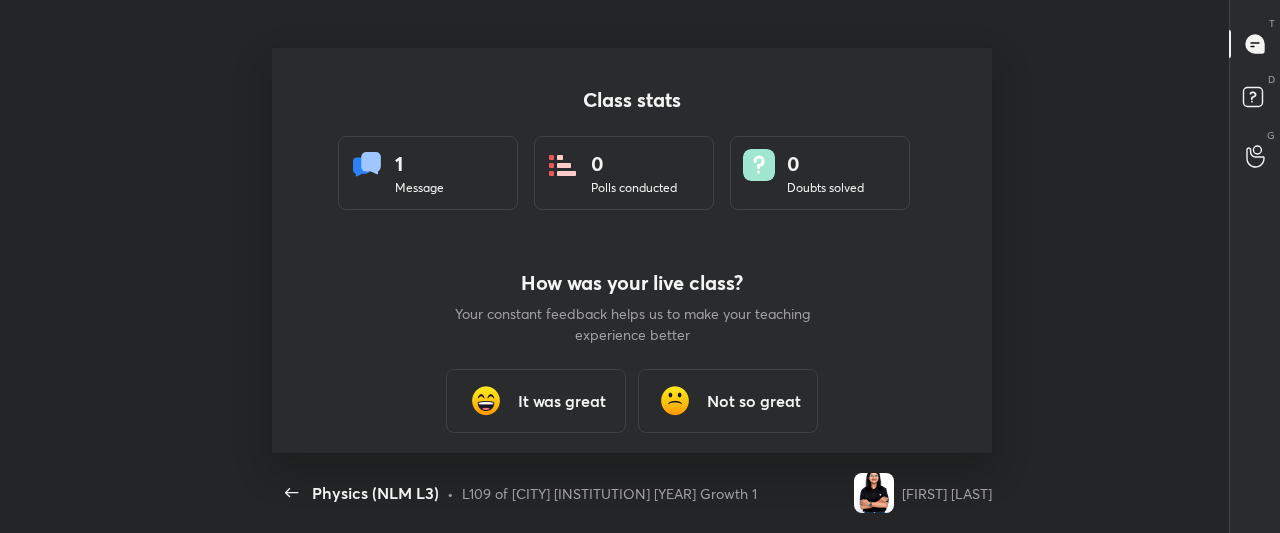 click on "It was great" at bounding box center [562, 401] 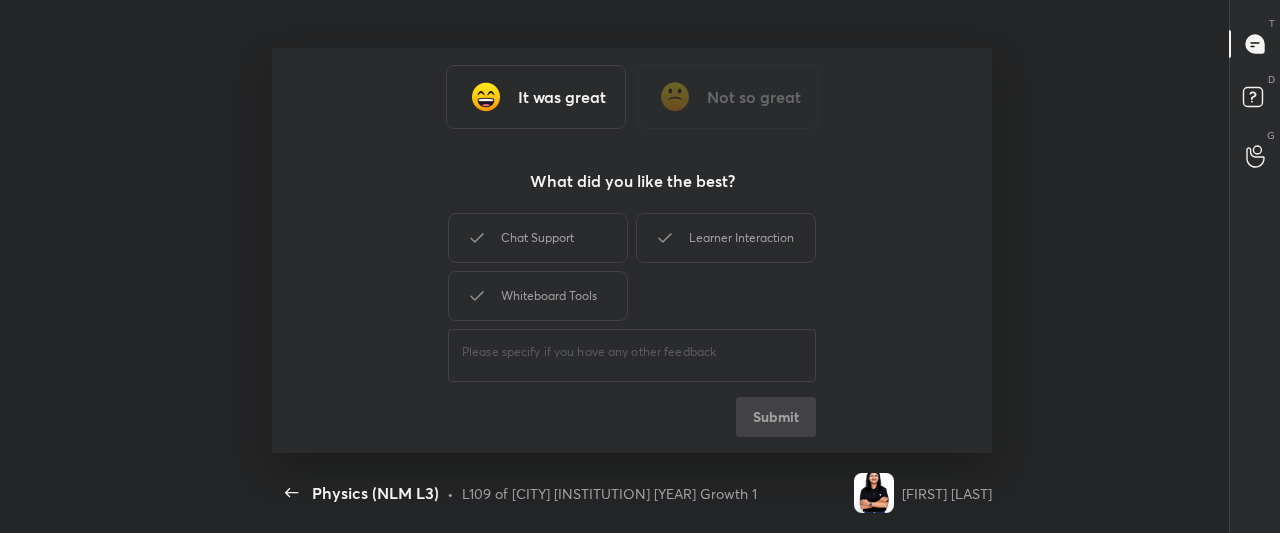 click on "Chat Support" at bounding box center [538, 238] 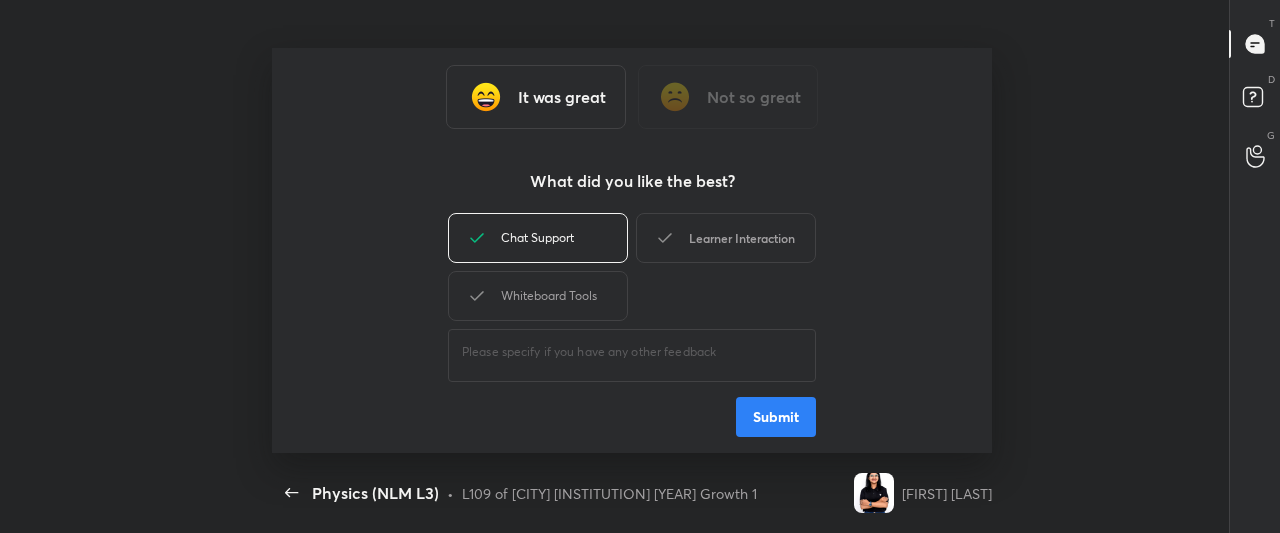 click on "Learner Interaction" at bounding box center [726, 238] 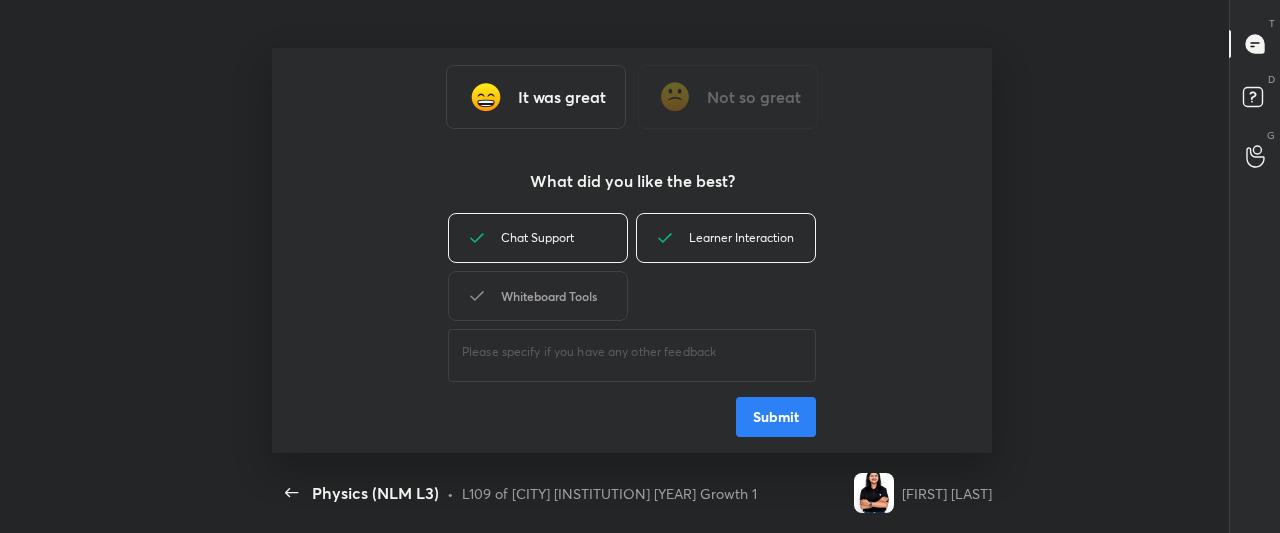 click on "Whiteboard Tools" at bounding box center (538, 296) 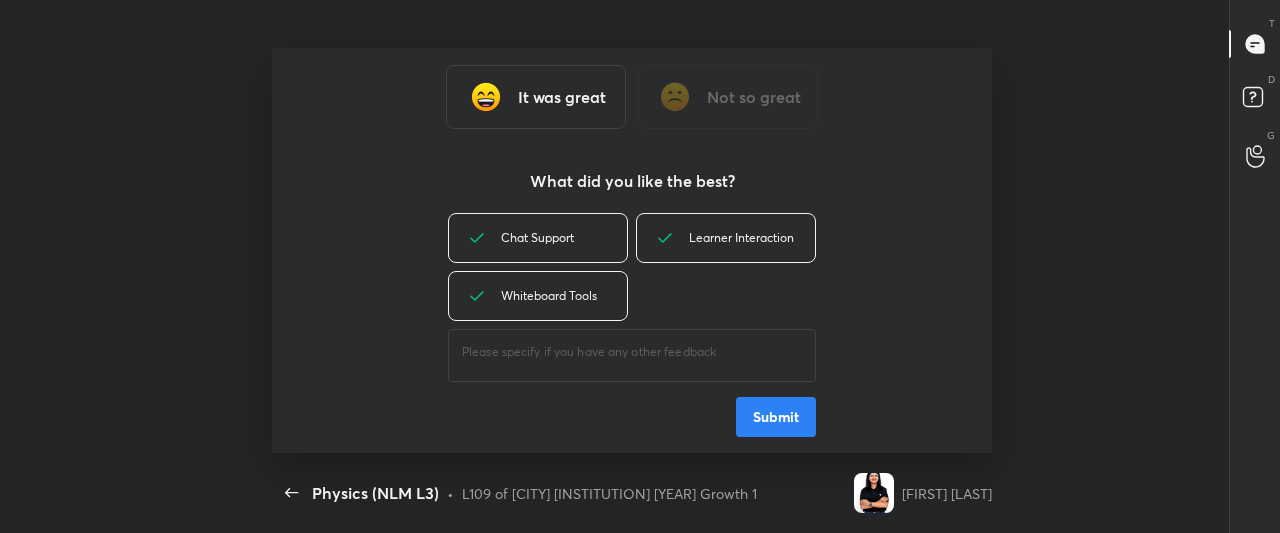click on "Submit" at bounding box center [776, 417] 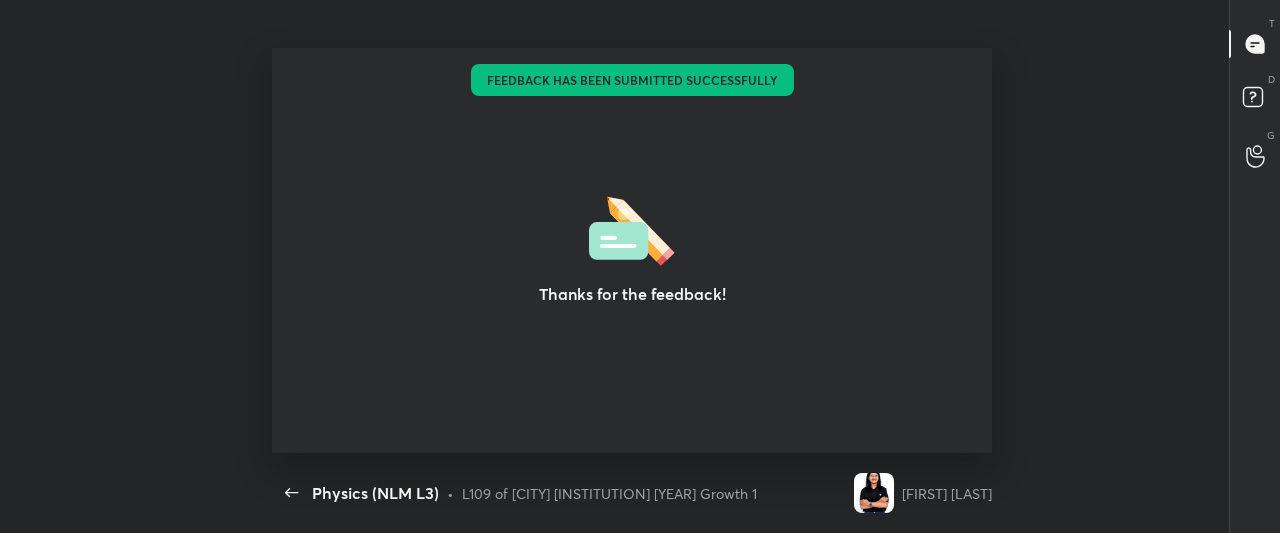 click on "Back Physics (NLM L3) • L109 of [CITY] [INSTITUTION] [YEAR] Growth 1" at bounding box center [559, 493] 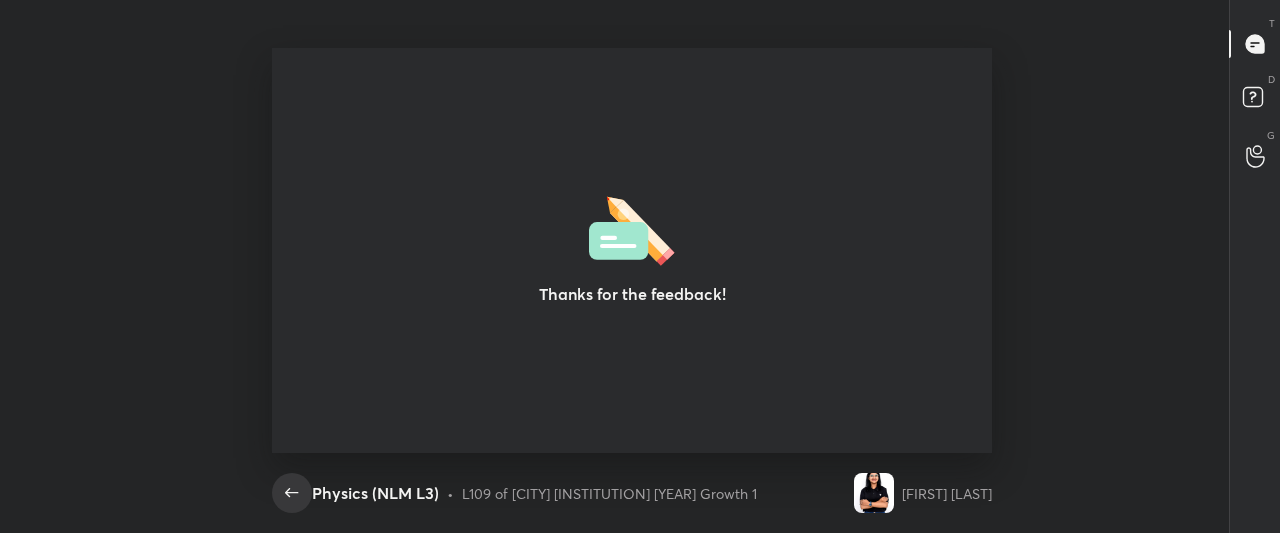 click 